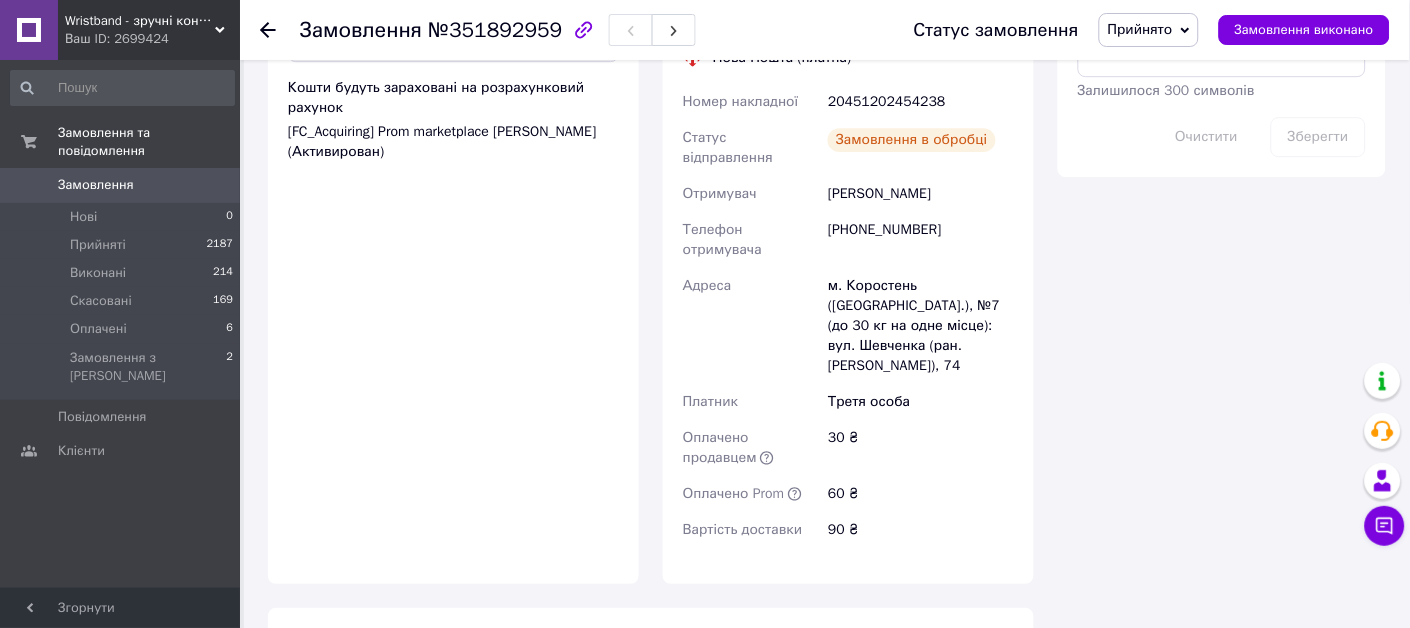 scroll, scrollTop: 1222, scrollLeft: 0, axis: vertical 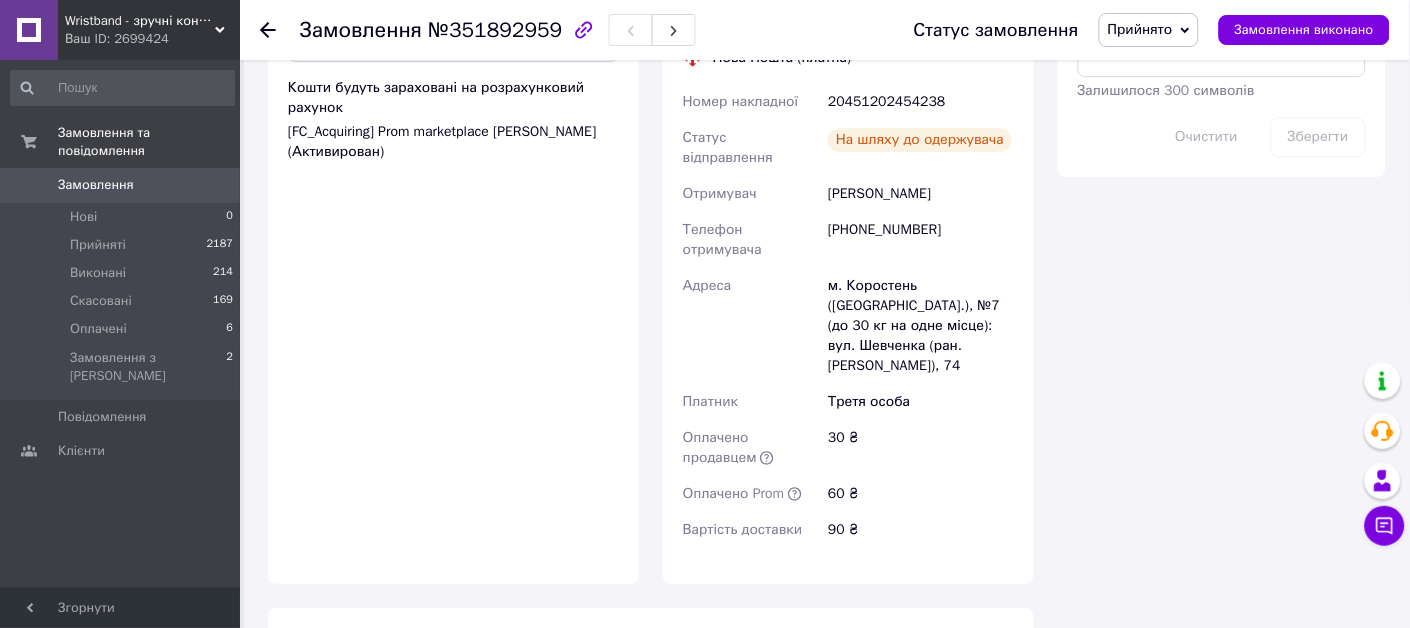 click on "Замовлення" at bounding box center [96, 185] 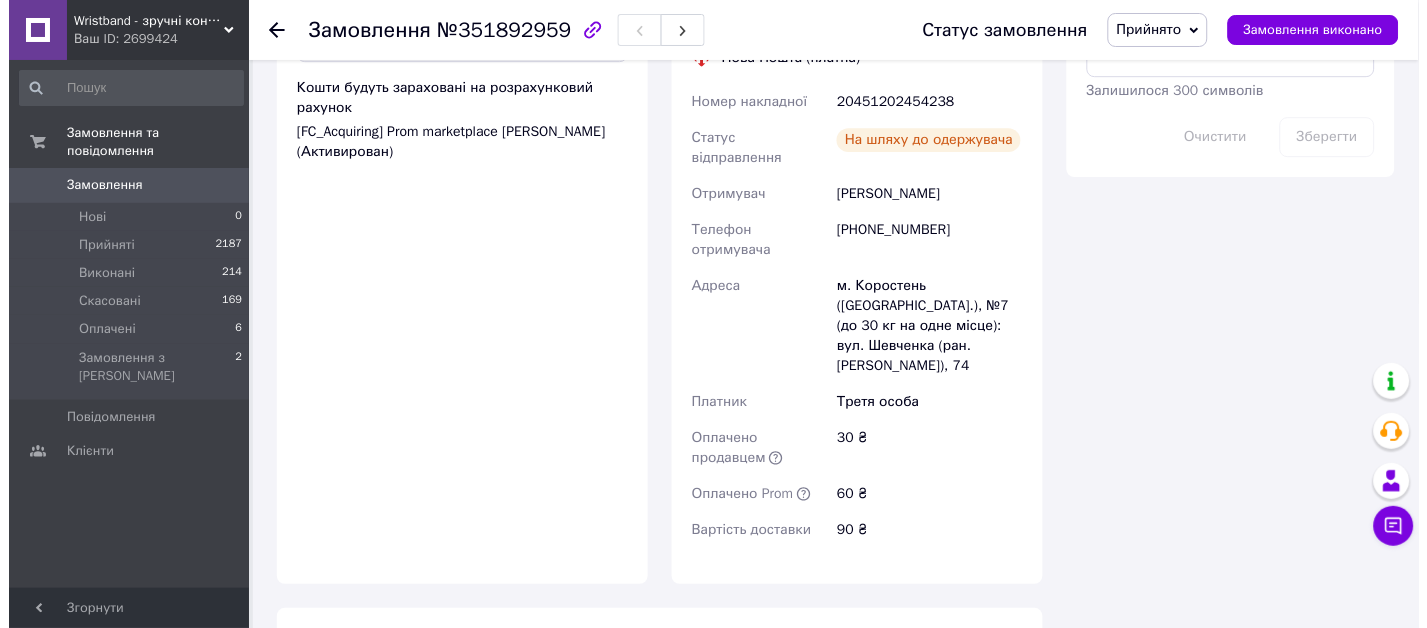 scroll, scrollTop: 0, scrollLeft: 0, axis: both 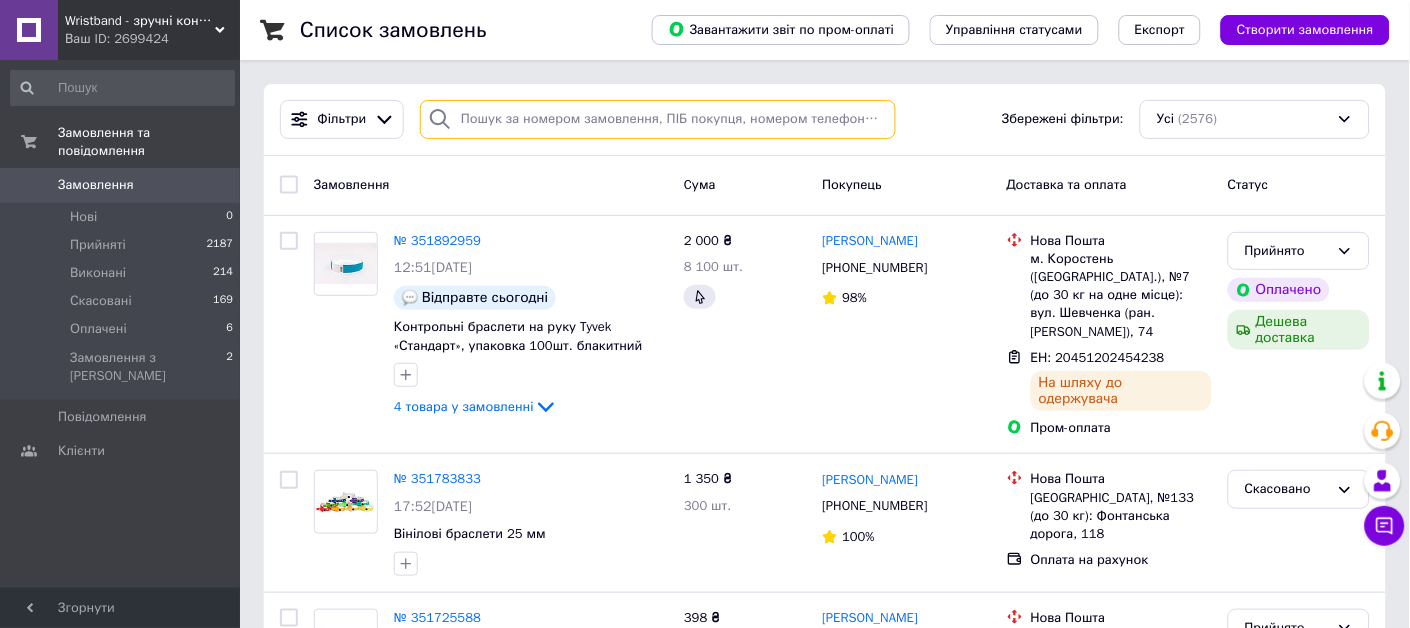 click at bounding box center [658, 119] 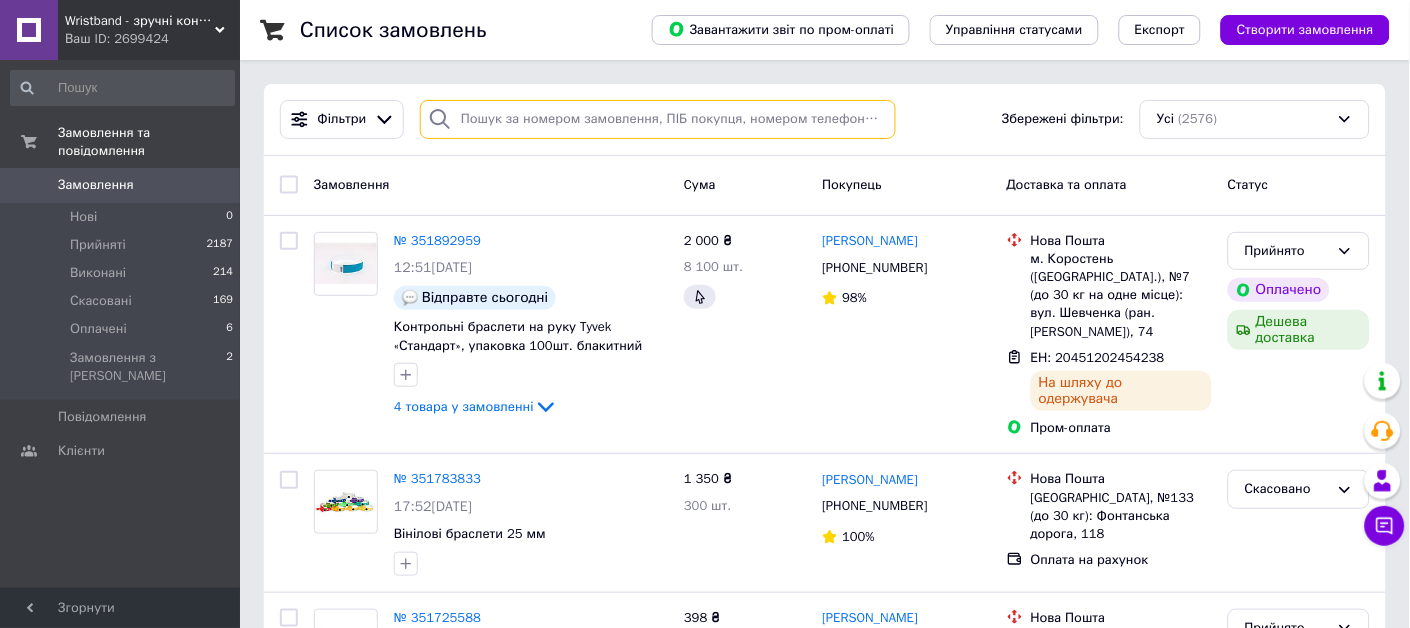 paste on "350997994" 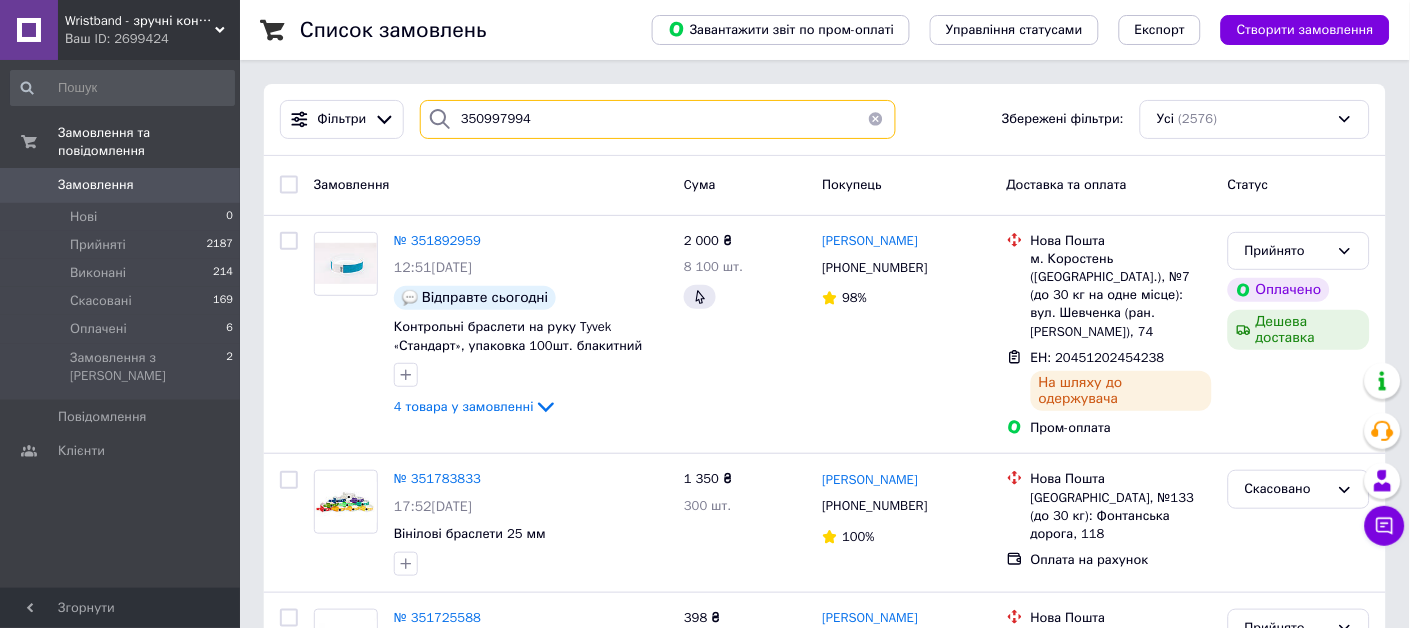 type on "350997994" 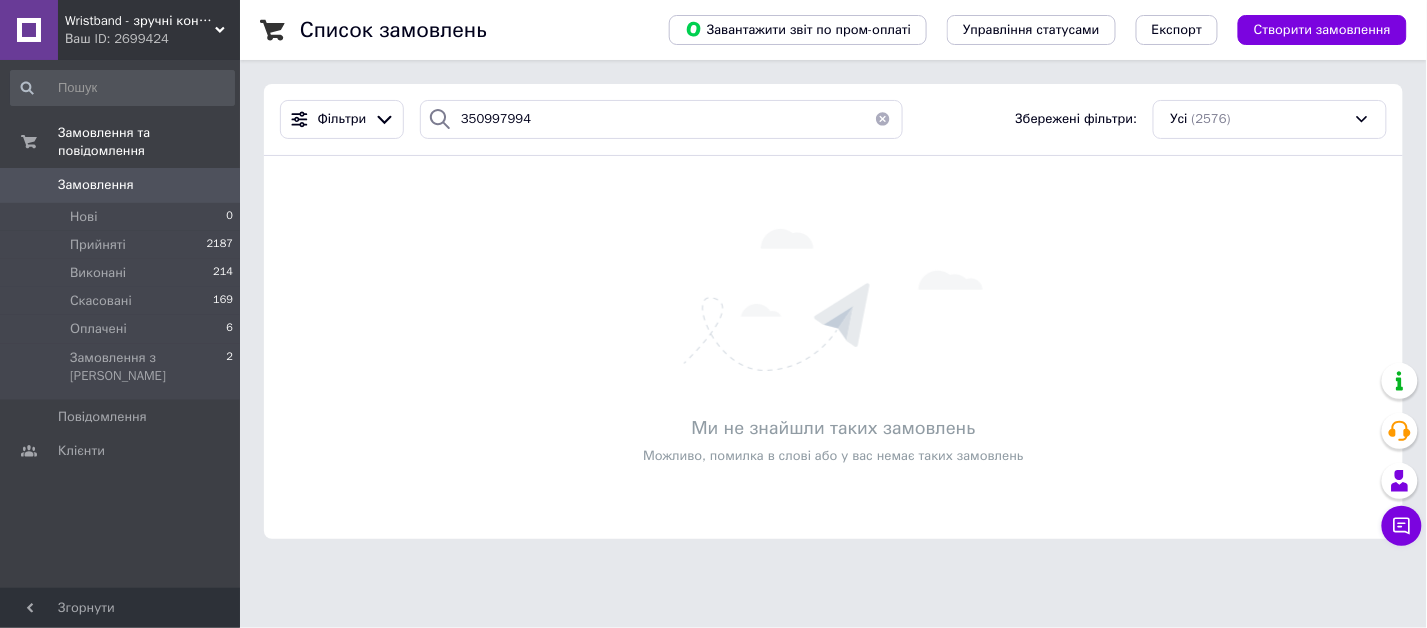 click on "Замовлення" at bounding box center (121, 185) 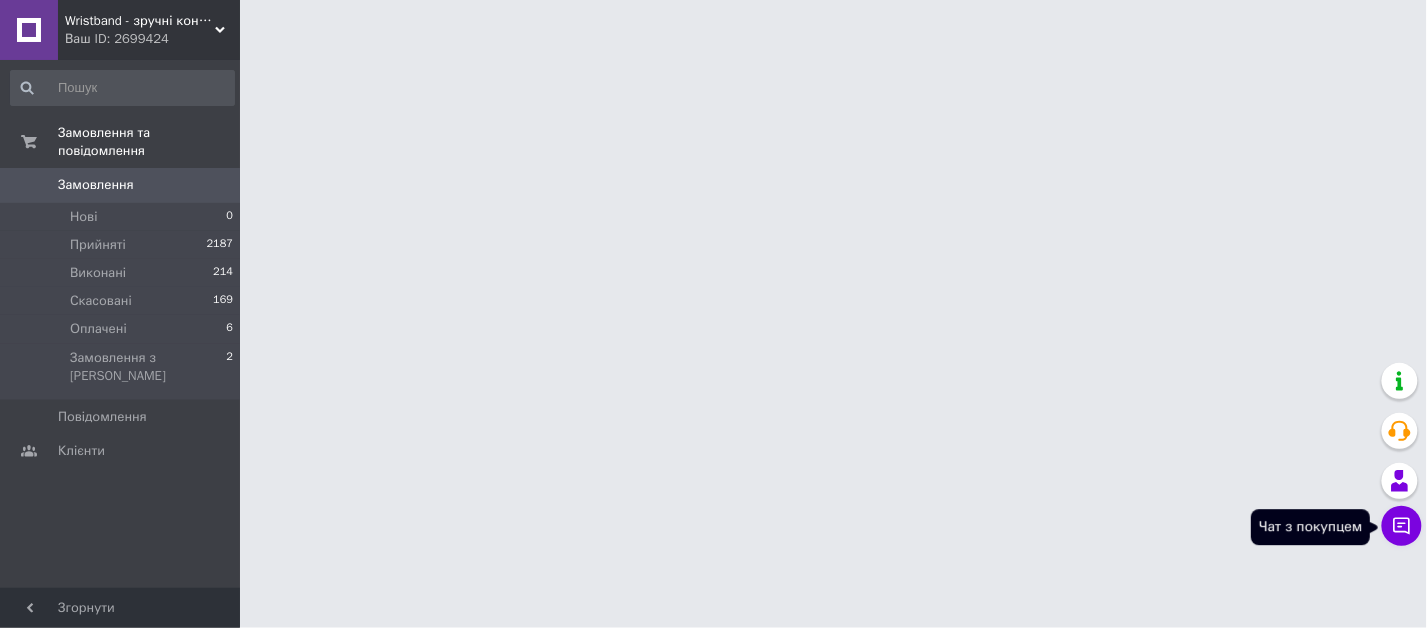 click 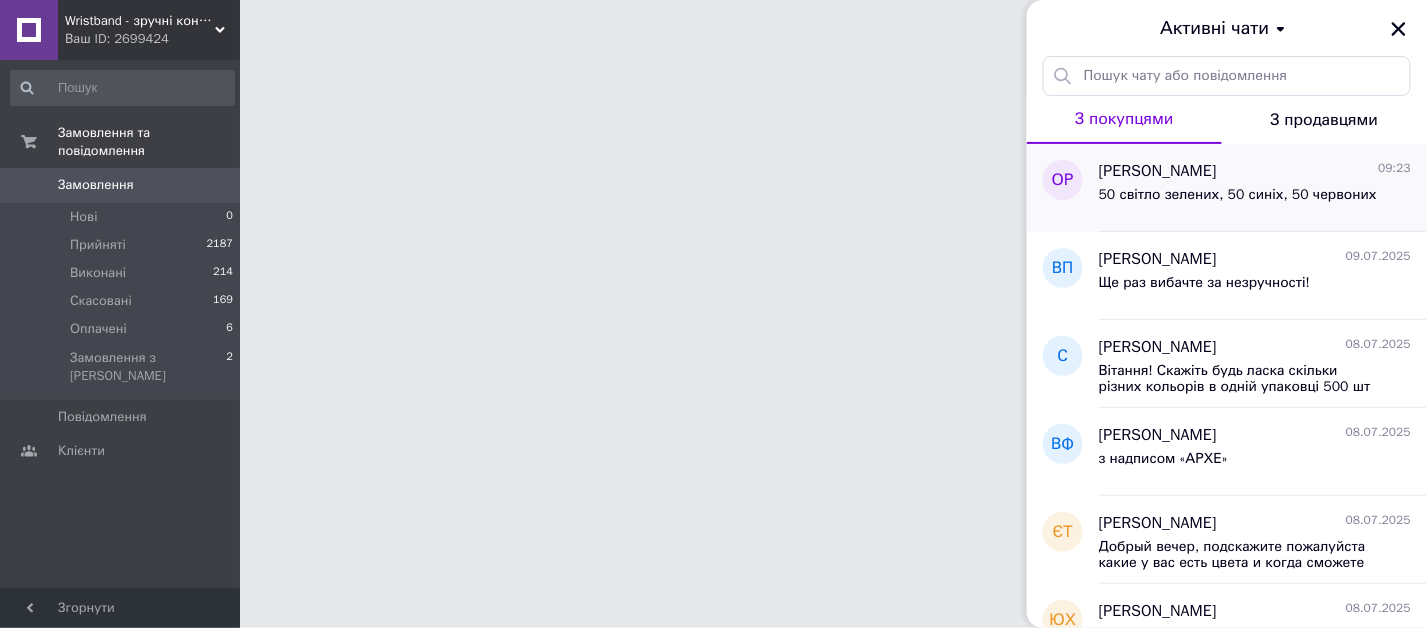 click on "[PERSON_NAME]" at bounding box center (1158, 171) 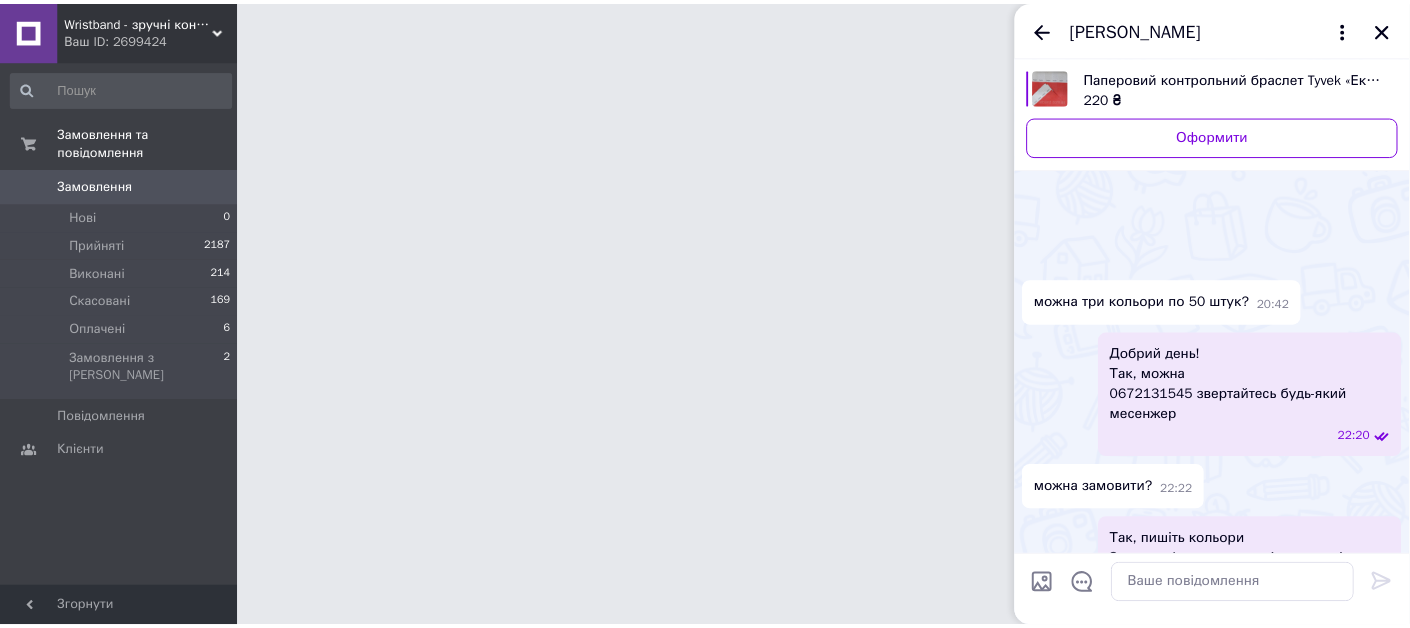 scroll, scrollTop: 181, scrollLeft: 0, axis: vertical 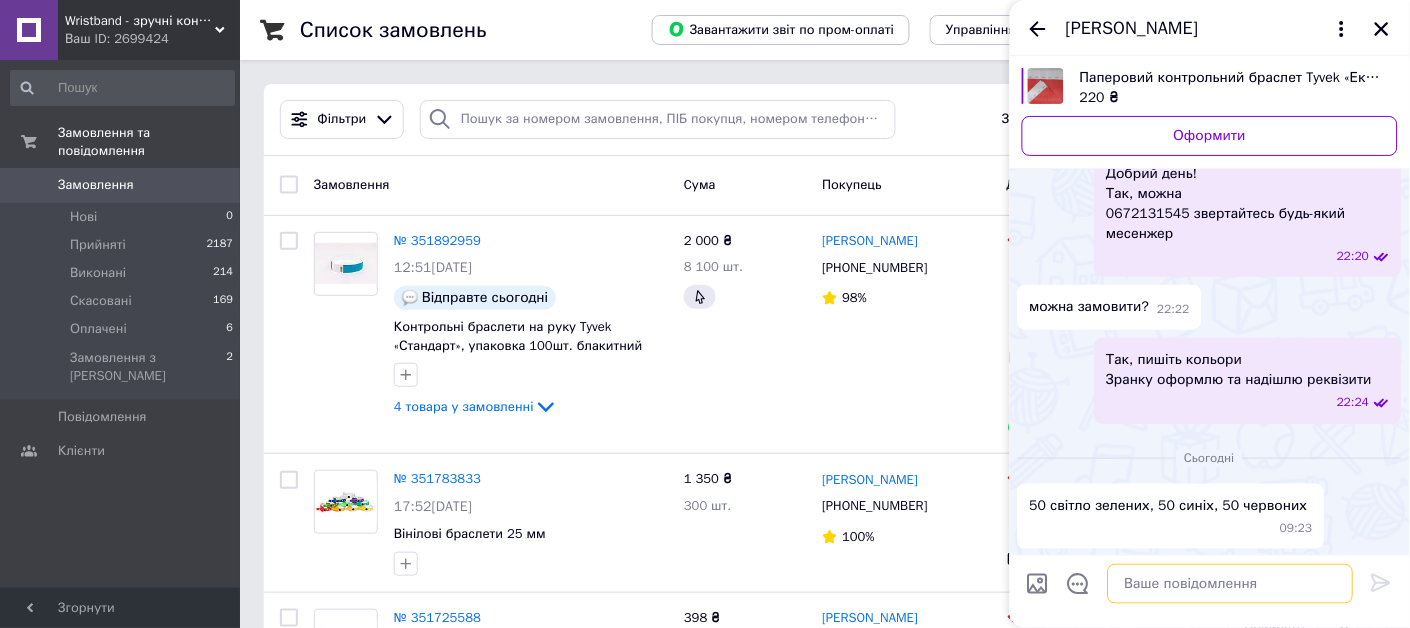 click at bounding box center [1231, 584] 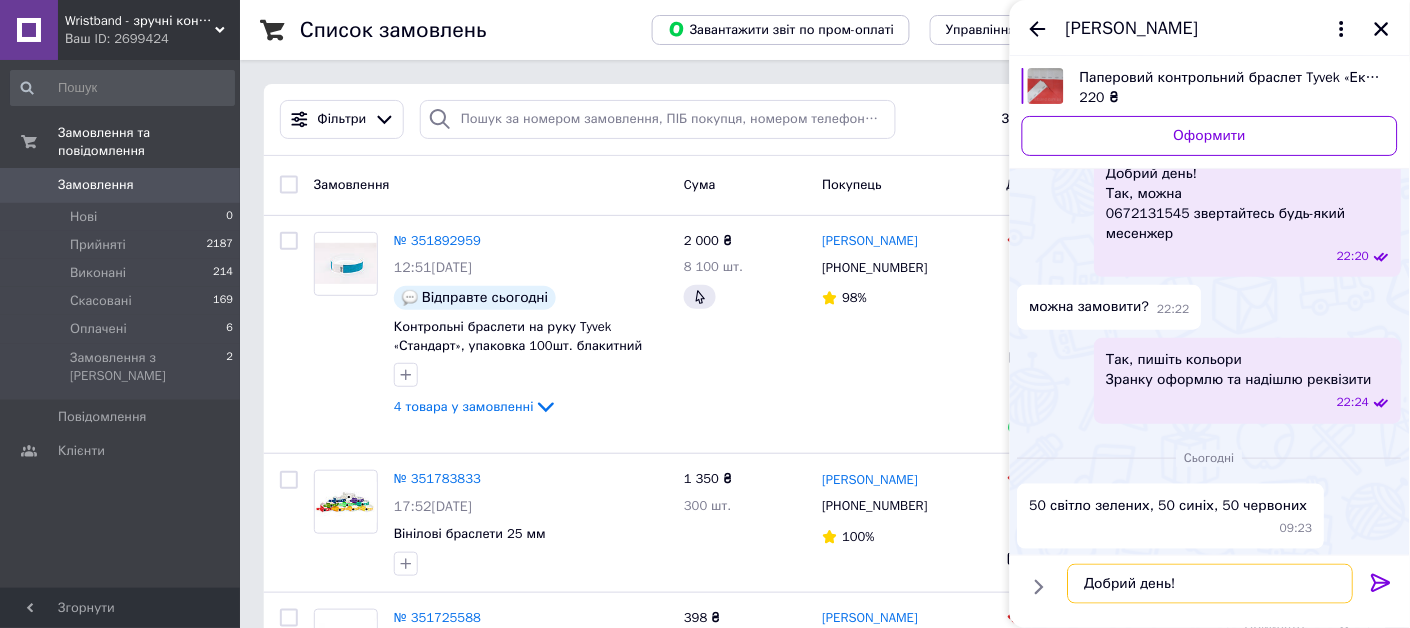 click on "Добрий день!" at bounding box center [1211, 584] 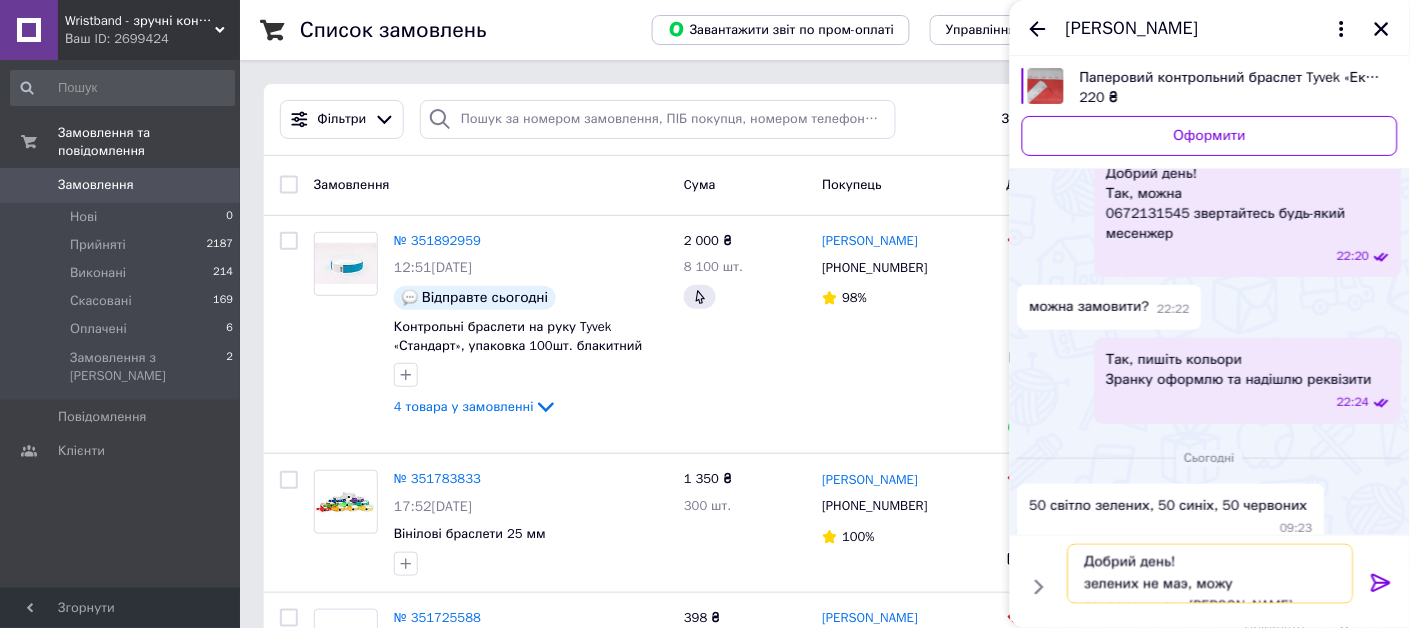 scroll, scrollTop: 14, scrollLeft: 0, axis: vertical 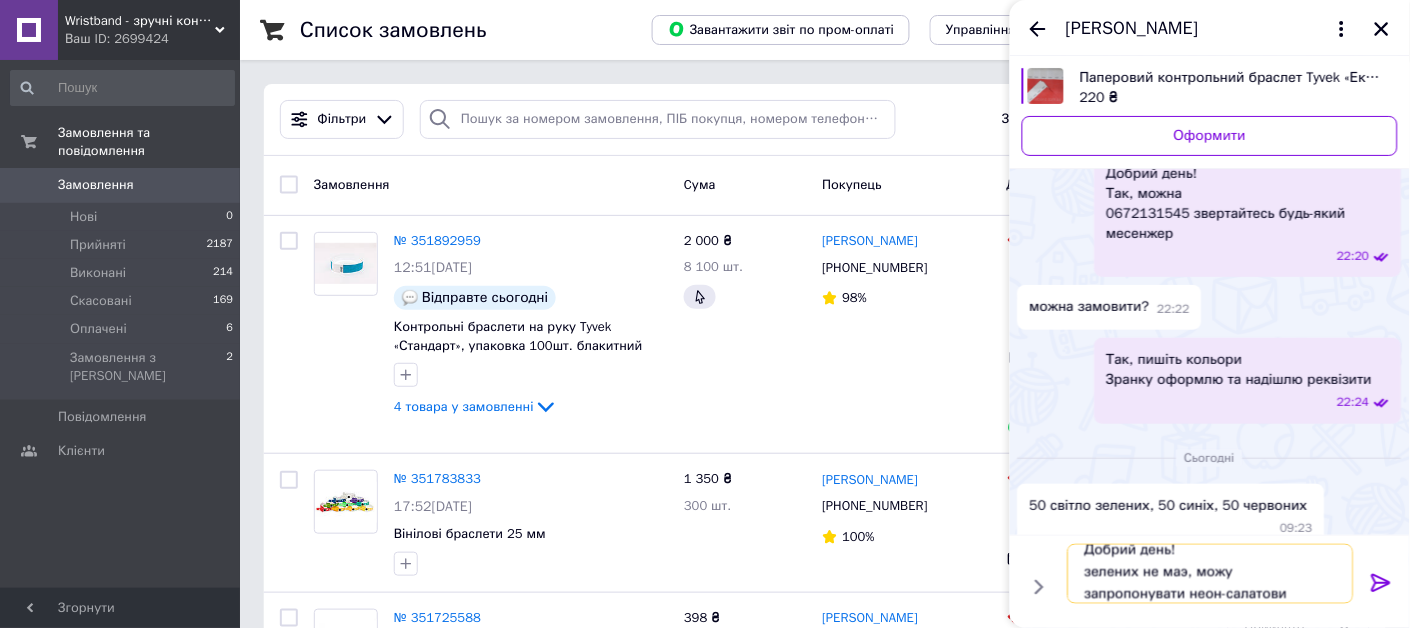 type on "Добрий день!
зелених не маэ, можу запропонувати неон-салатовий" 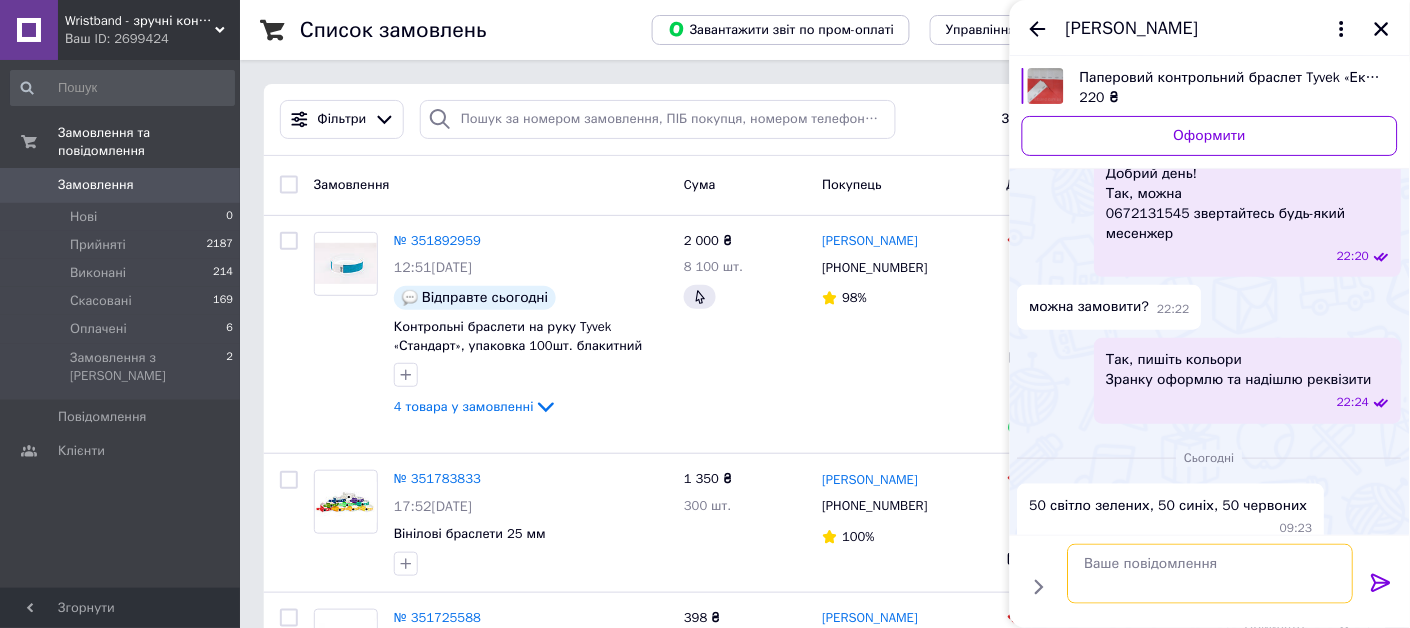 scroll, scrollTop: 0, scrollLeft: 0, axis: both 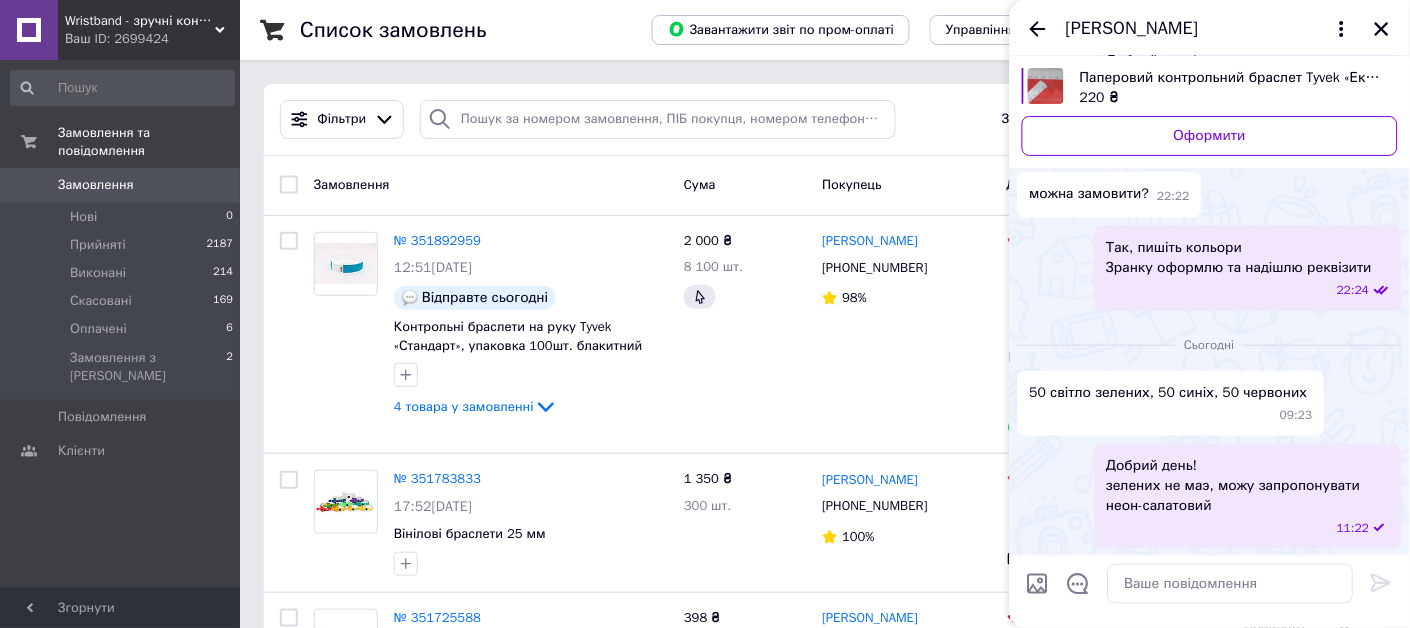 drag, startPoint x: 1114, startPoint y: 493, endPoint x: 1230, endPoint y: 494, distance: 116.00431 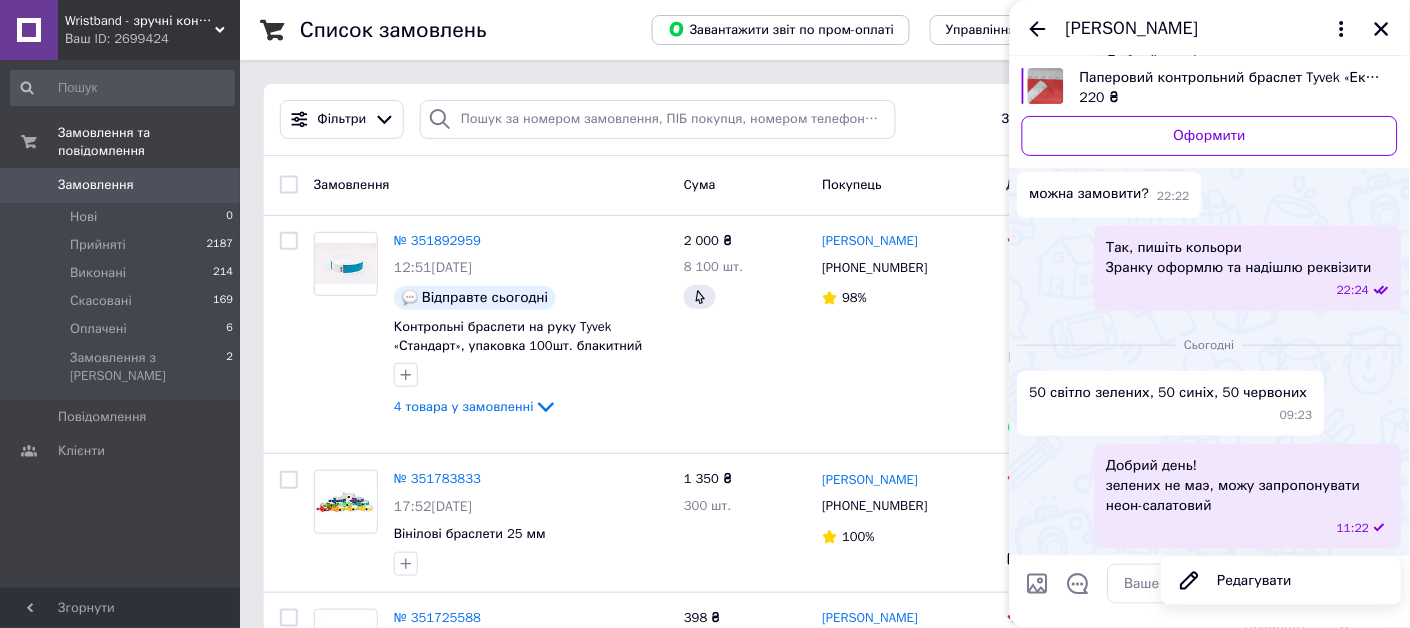 drag, startPoint x: 1227, startPoint y: 580, endPoint x: 1151, endPoint y: 564, distance: 77.665955 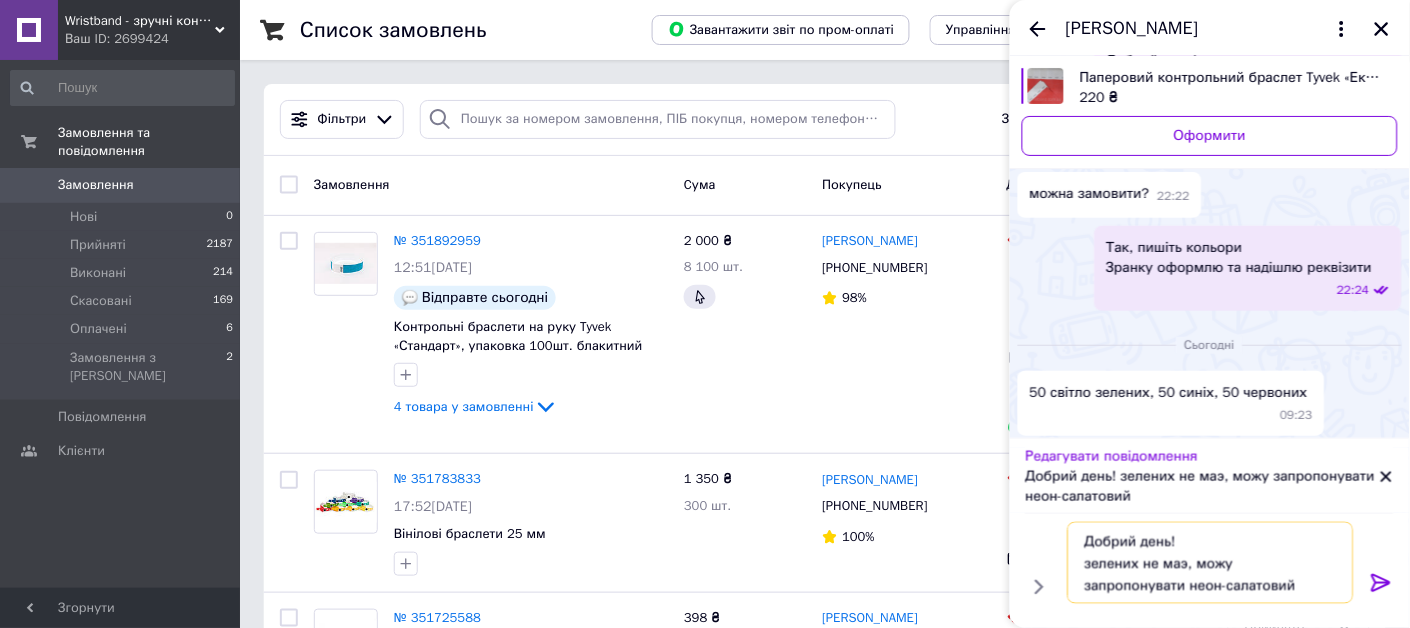 click on "Добрий день!
зелених не маэ, можу запропонувати неон-салатовий" at bounding box center (1211, 563) 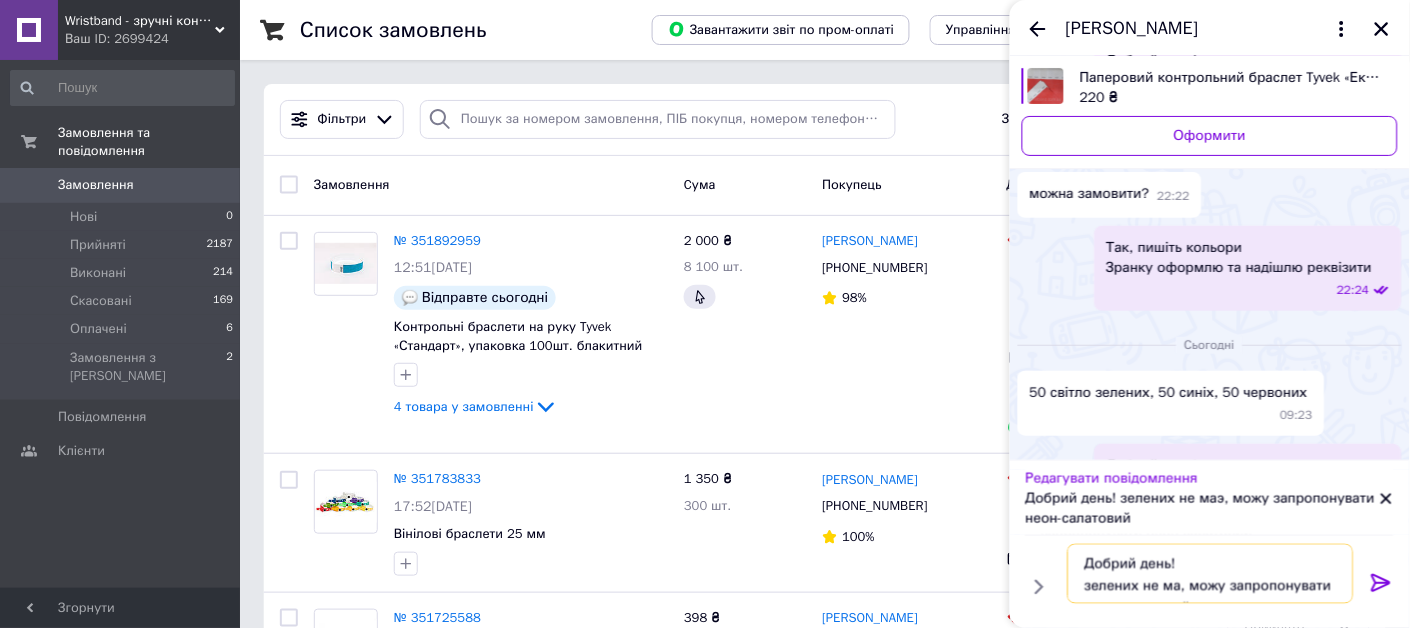 type on "Добрий день!
зелених не має, можу запропонувати неон-салатовий" 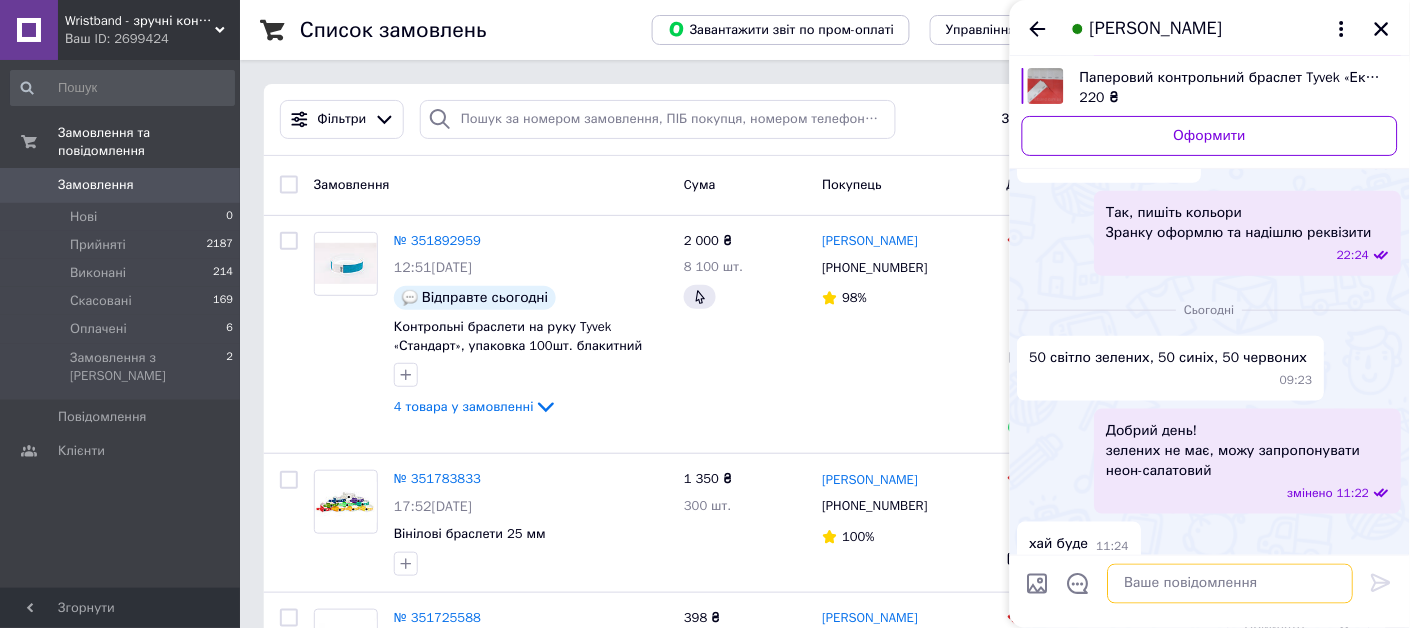 scroll, scrollTop: 296, scrollLeft: 0, axis: vertical 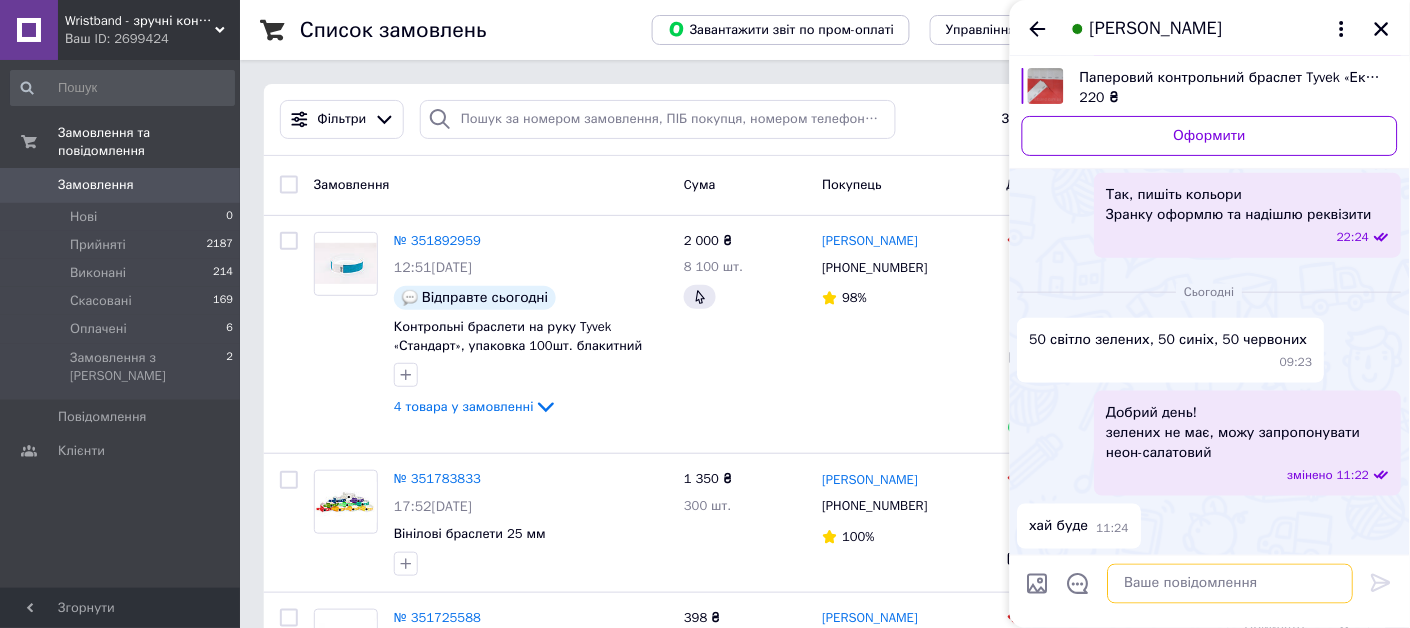 click at bounding box center (1231, 584) 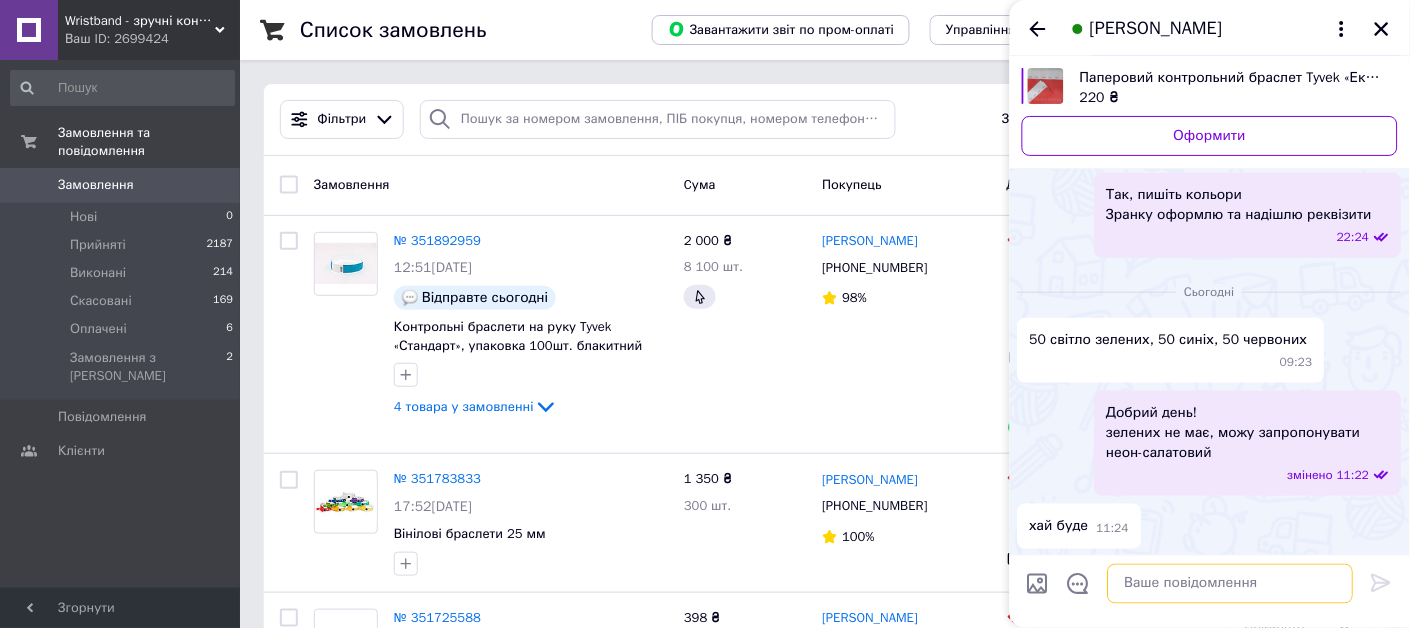 click at bounding box center [1231, 584] 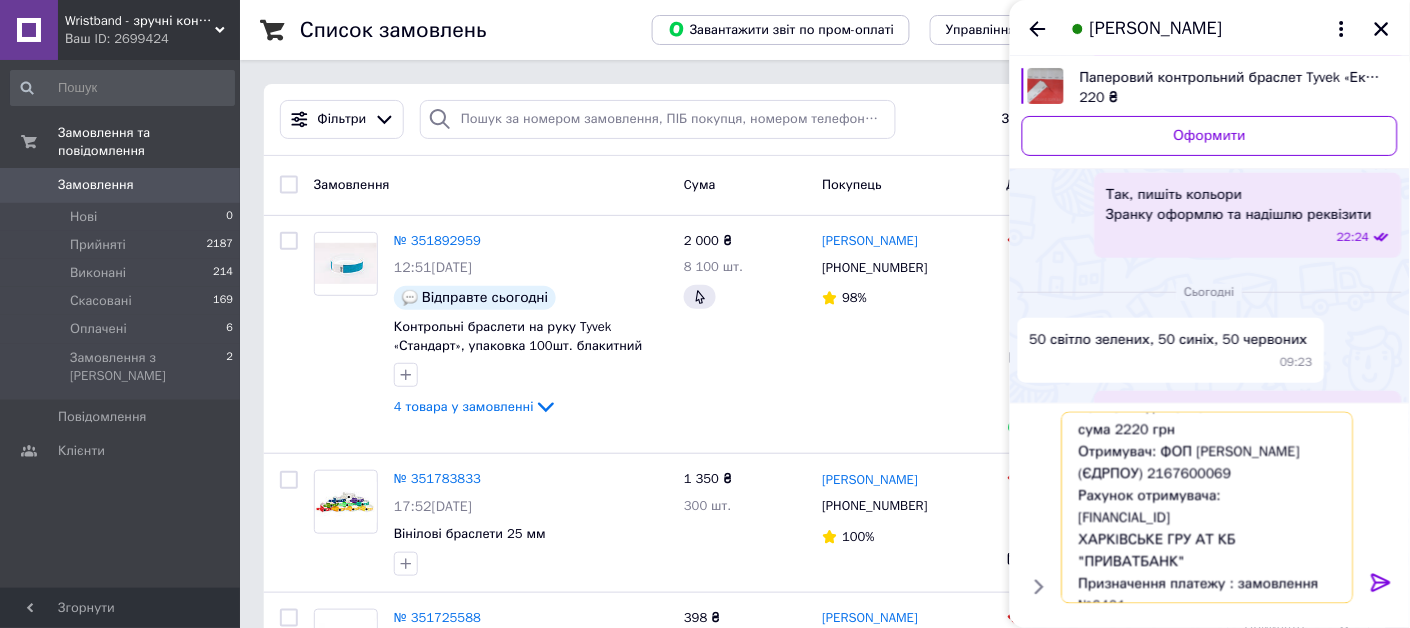scroll, scrollTop: 46, scrollLeft: 0, axis: vertical 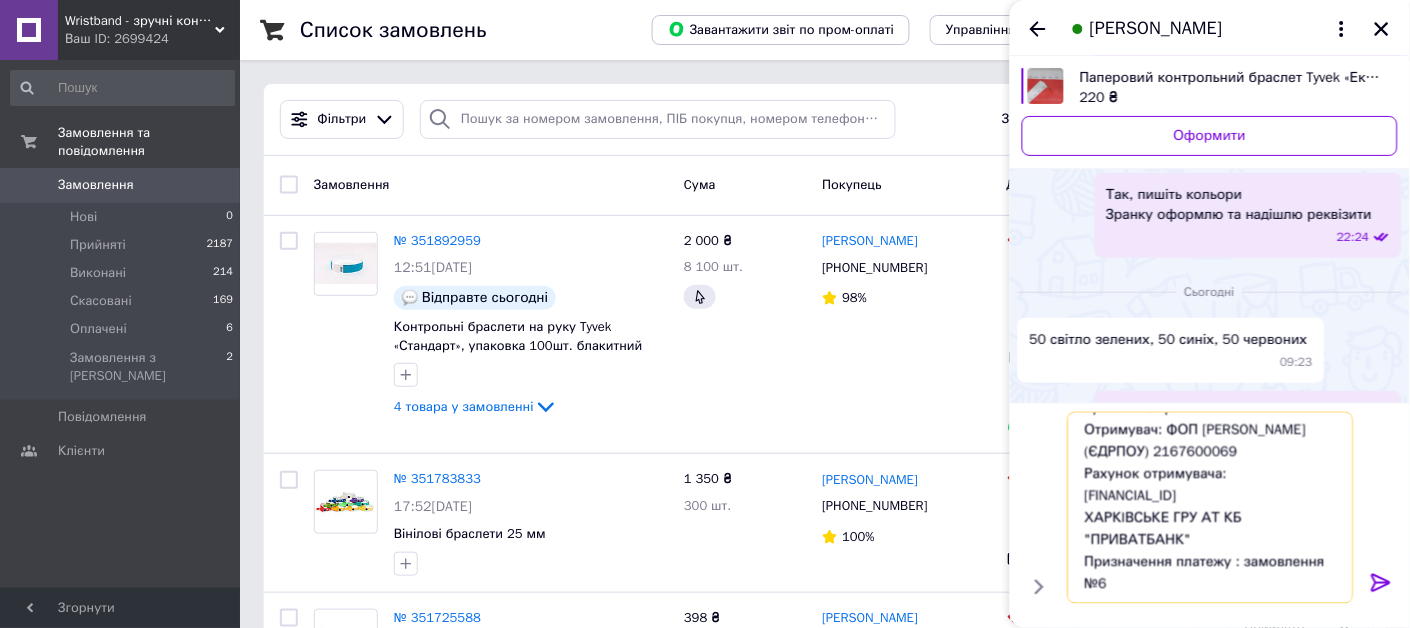 click on "Реквізити для сплати:
сума 2220 грн
Отримувач: ФОП [PERSON_NAME] (ЄДРПОУ) 2167600069
Рахунок отримувача:
[FINANCIAL_ID]
ХАРКIВСЬКЕ ГРУ АТ КБ "ПРИВАТБАНК"
Призначення платежу : замовлення №6" at bounding box center [1211, 508] 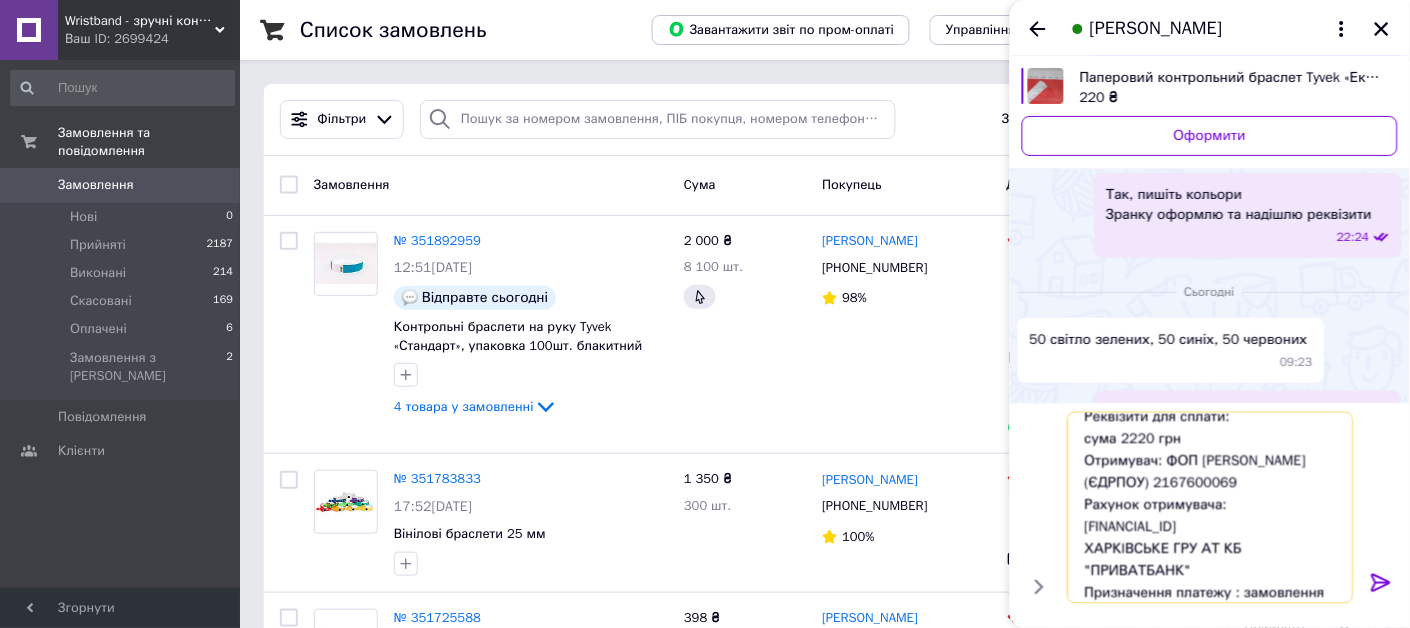 scroll, scrollTop: 0, scrollLeft: 0, axis: both 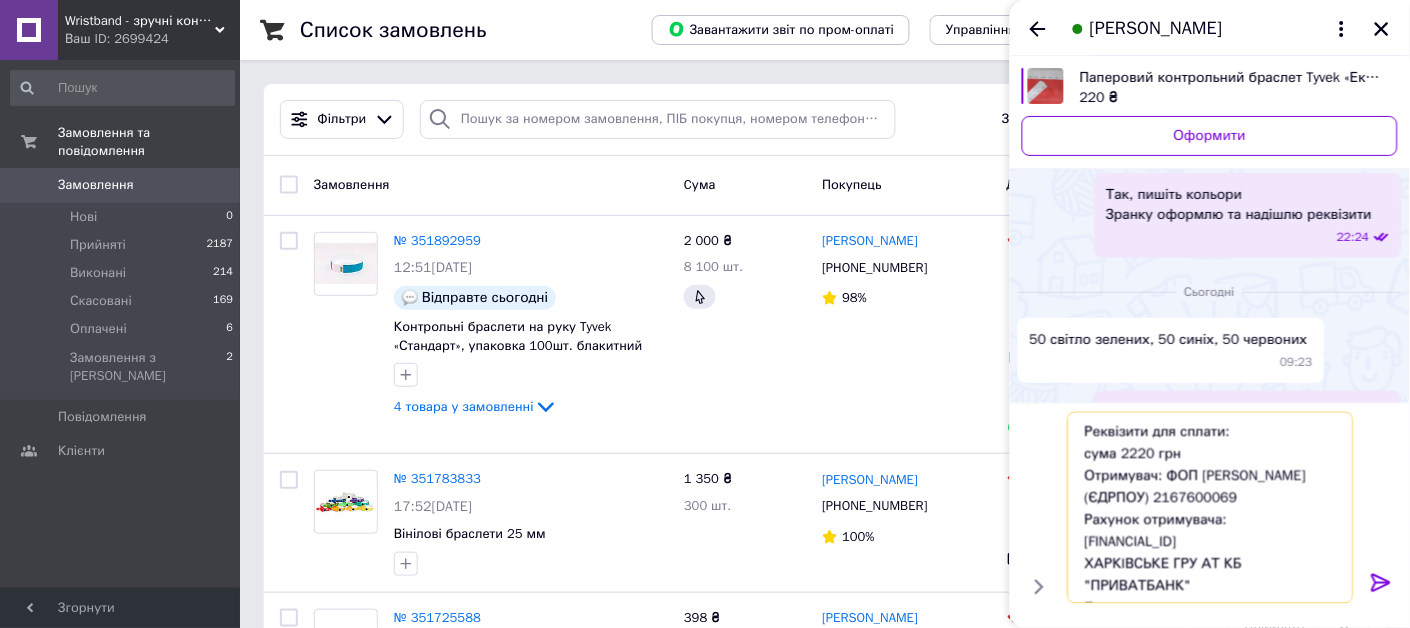 drag, startPoint x: 1139, startPoint y: 456, endPoint x: 1126, endPoint y: 461, distance: 13.928389 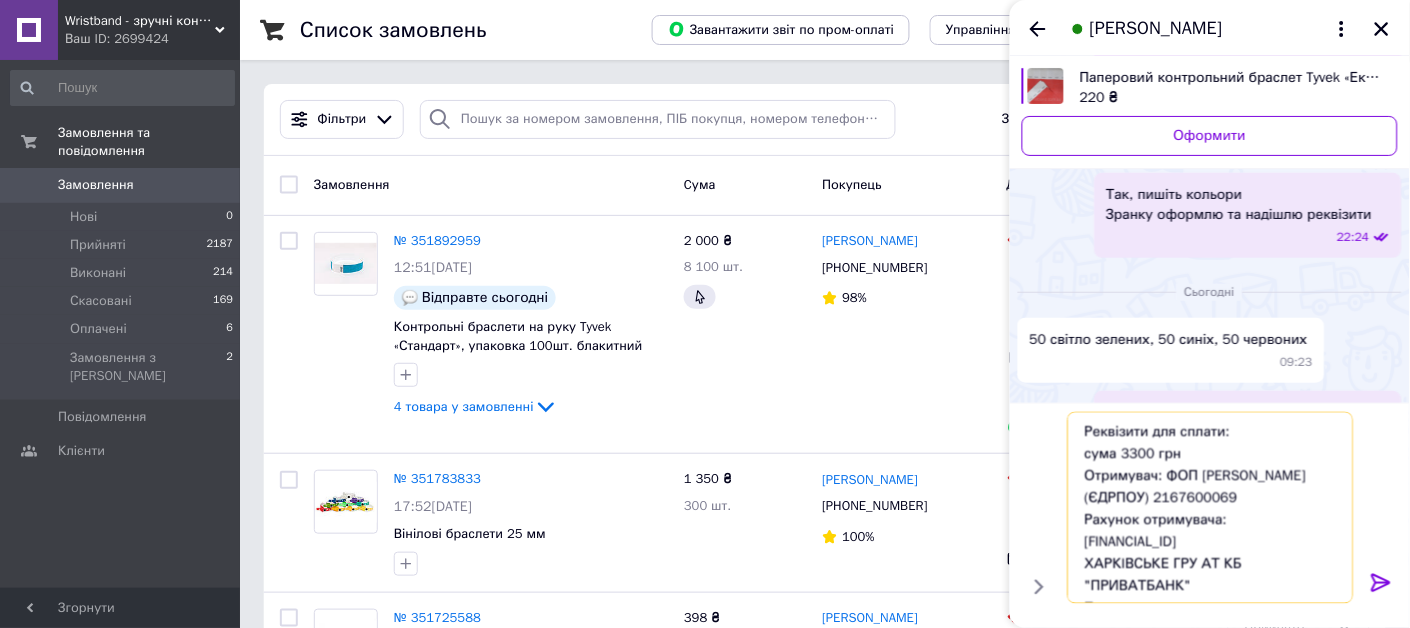 type on "Реквізити для сплати:
сума 330 грн
Отримувач: ФОП [PERSON_NAME] (ЄДРПОУ) 2167600069
Рахунок отримувача:
[FINANCIAL_ID]
ХАРКIВСЬКЕ ГРУ АТ КБ "ПРИВАТБАНК"
Призначення платежу : замовлення №6000" 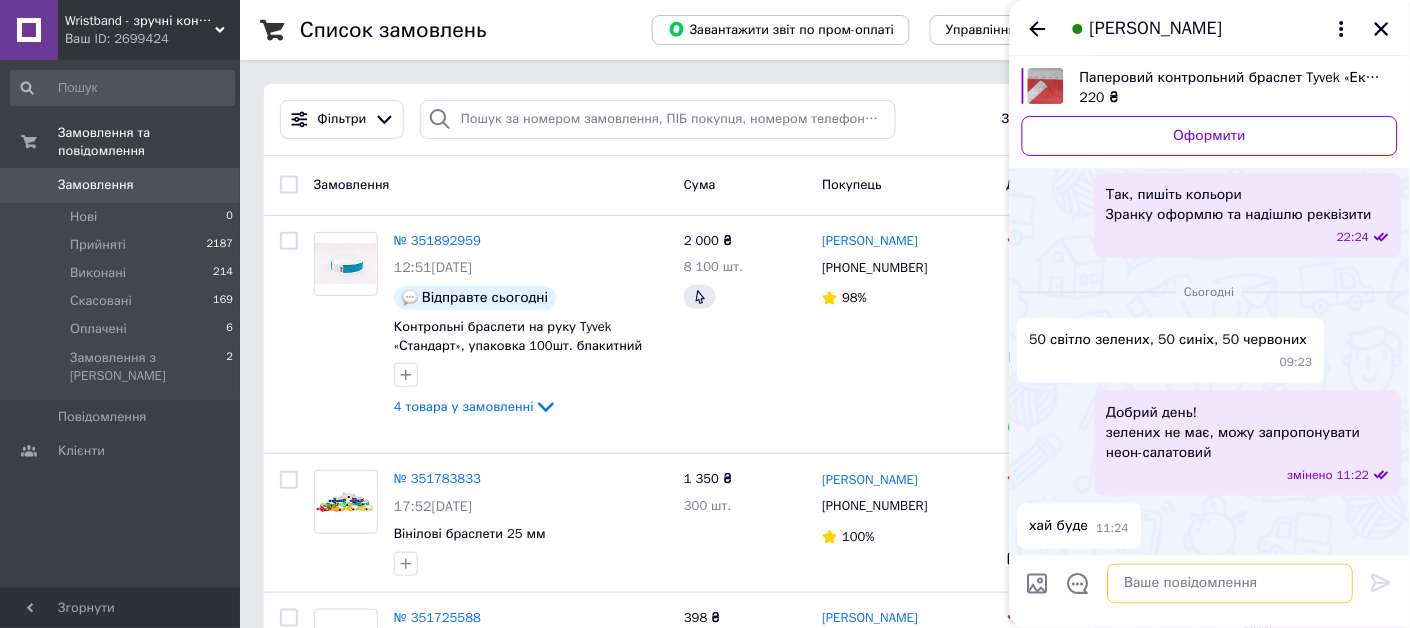 scroll, scrollTop: 510, scrollLeft: 0, axis: vertical 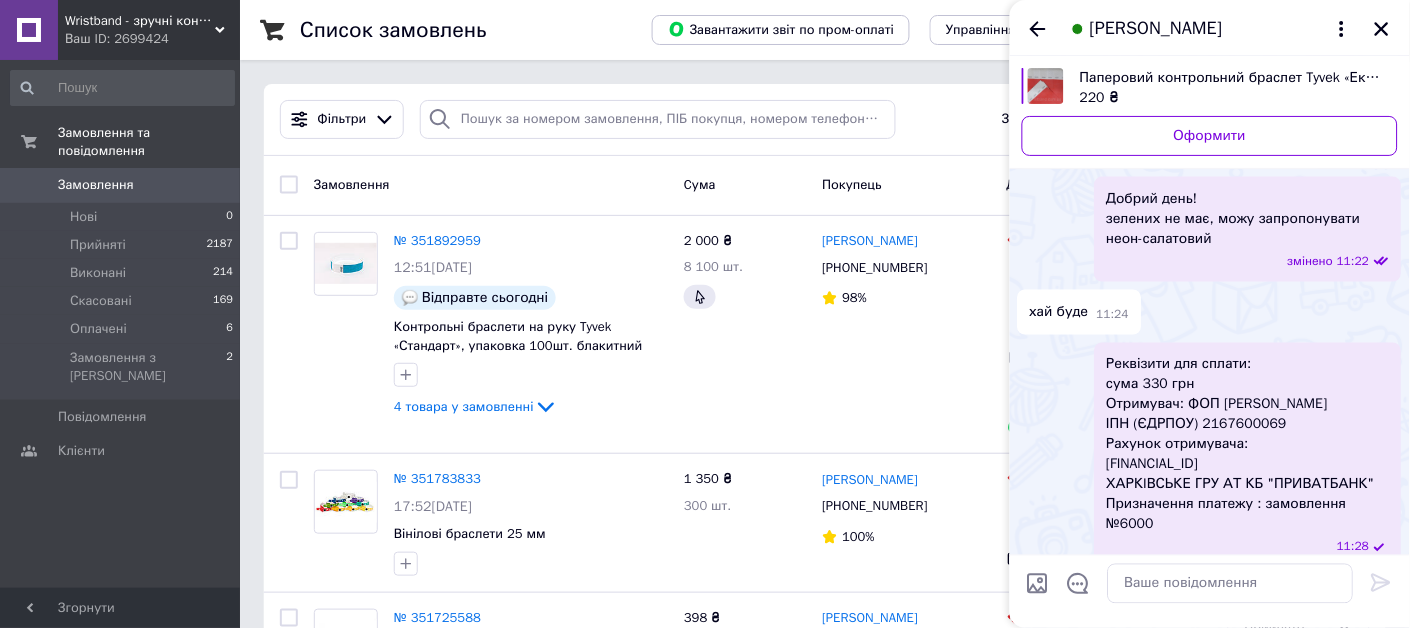 drag, startPoint x: 1329, startPoint y: 467, endPoint x: 1110, endPoint y: 474, distance: 219.11185 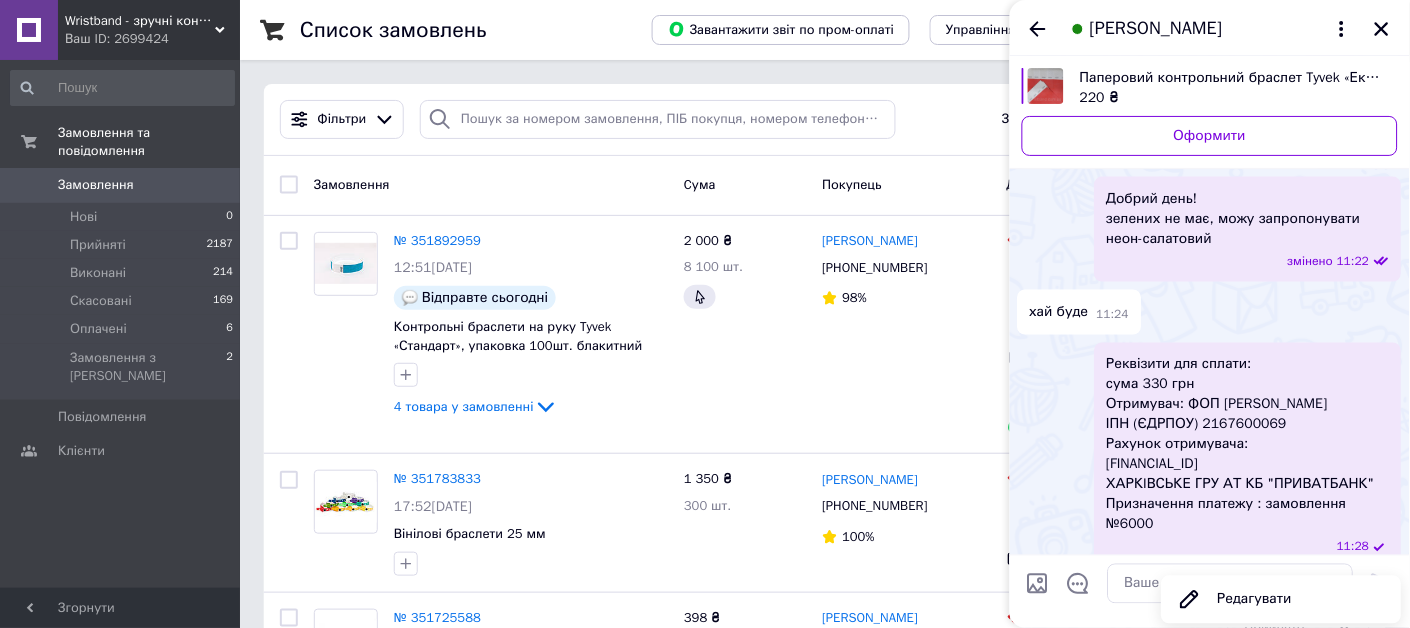 copy on "[FINANCIAL_ID]" 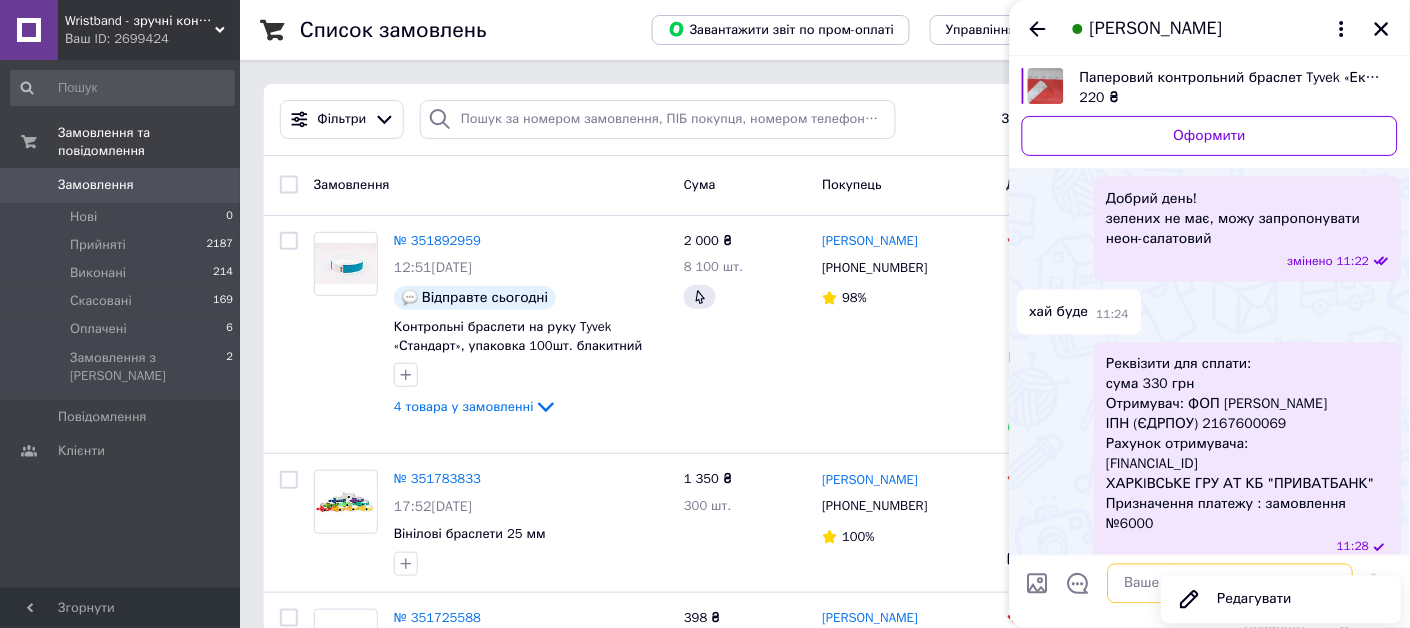 click at bounding box center (1231, 584) 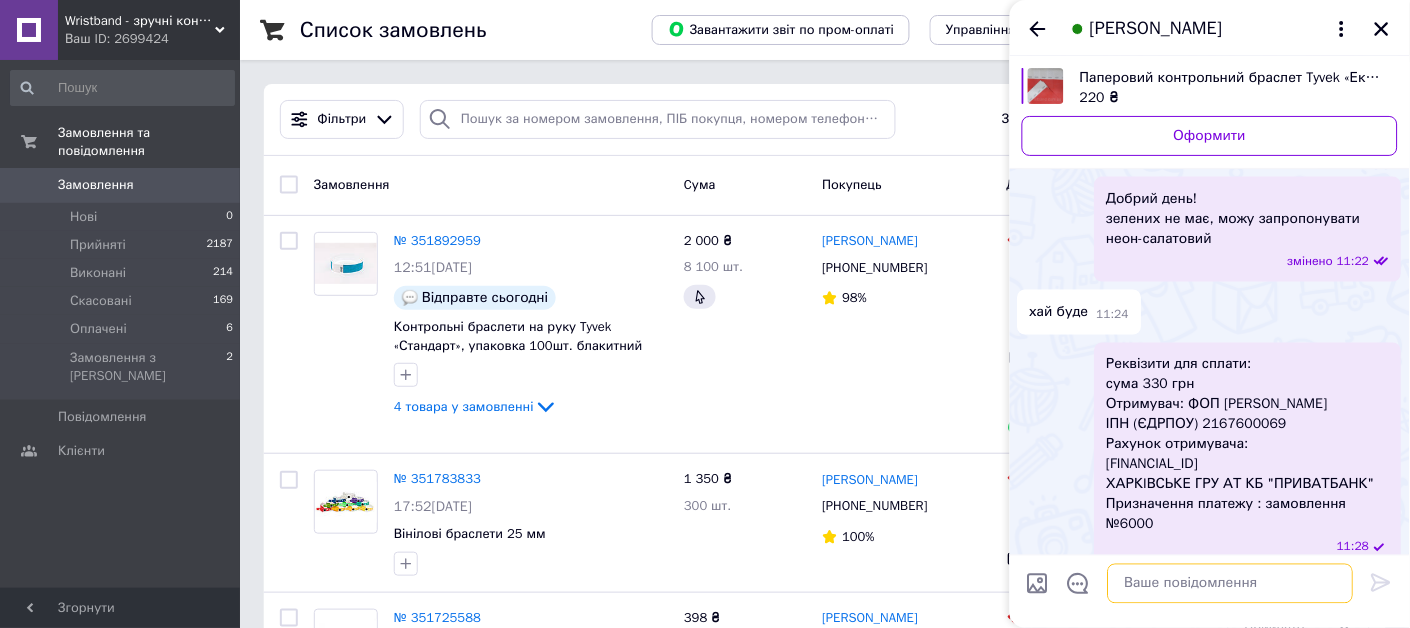 paste on "[FINANCIAL_ID]" 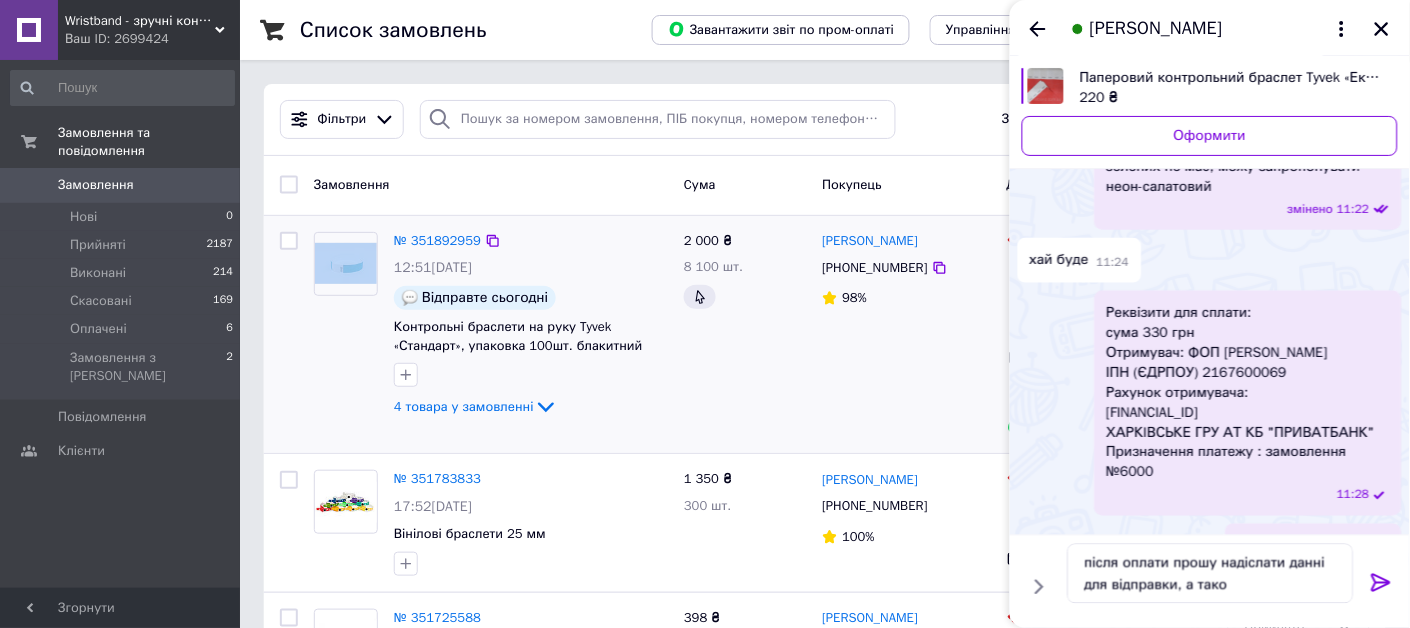 click on "№ 351892959 12:51[DATE] Відправте сьогодні Контрольні браслети на руку Tyvek «Стандарт», упаковка 100шт. блакитний 4 товара у замовленні 2 000 ₴ 8 100 шт. [PERSON_NAME] [PHONE_NUMBER] 98% Нова Пошта м. Коростень ([GEOGRAPHIC_DATA].), №7 (до 30 кг на одне місце): вул. Шевченка (ран. [PERSON_NAME]), 74 ЕН: 20451202454238 На шляху до одержувача Пром-оплата Прийнято Оплачено Дешева доставка" at bounding box center (825, 335) 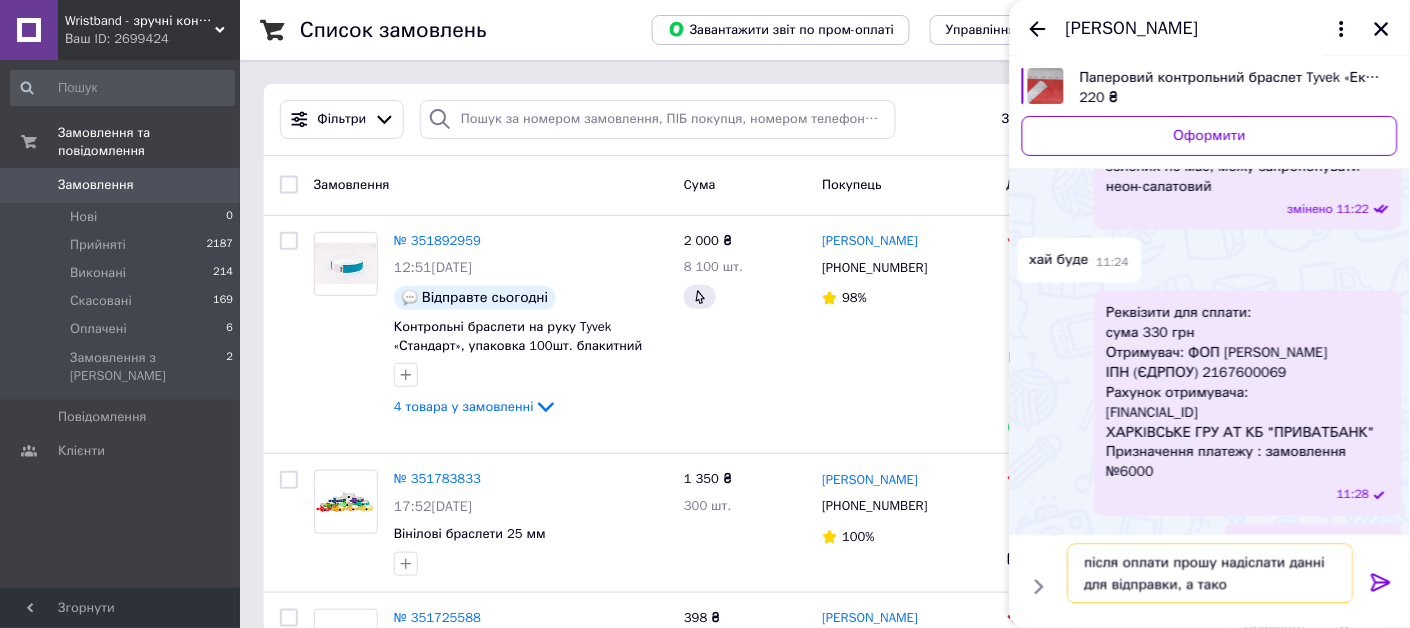 scroll, scrollTop: 2, scrollLeft: 0, axis: vertical 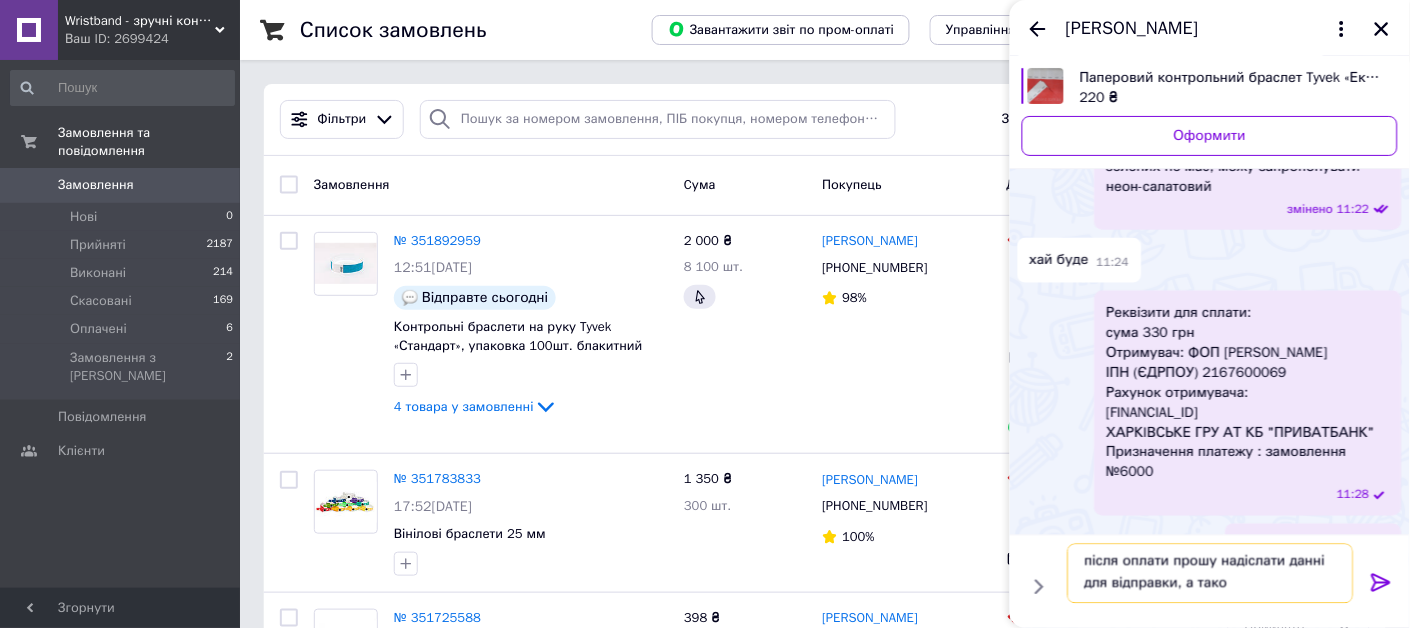 drag, startPoint x: 1225, startPoint y: 593, endPoint x: 1174, endPoint y: 589, distance: 51.156624 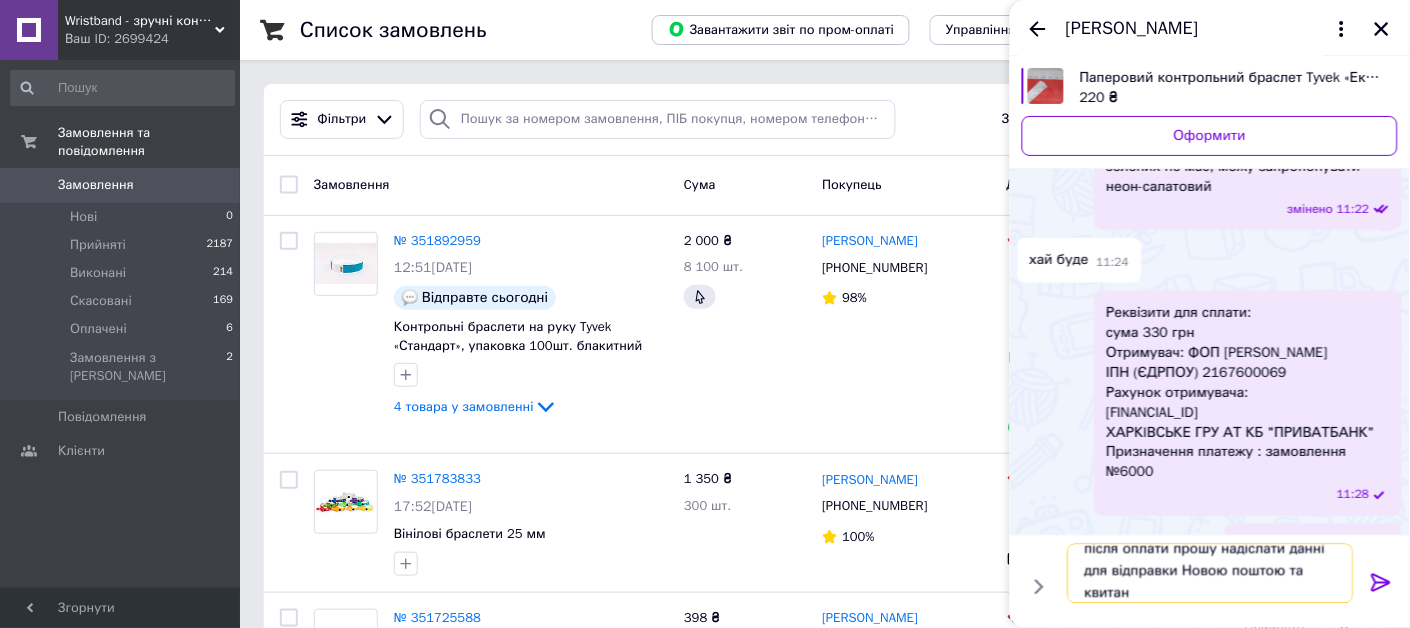 scroll, scrollTop: 2, scrollLeft: 0, axis: vertical 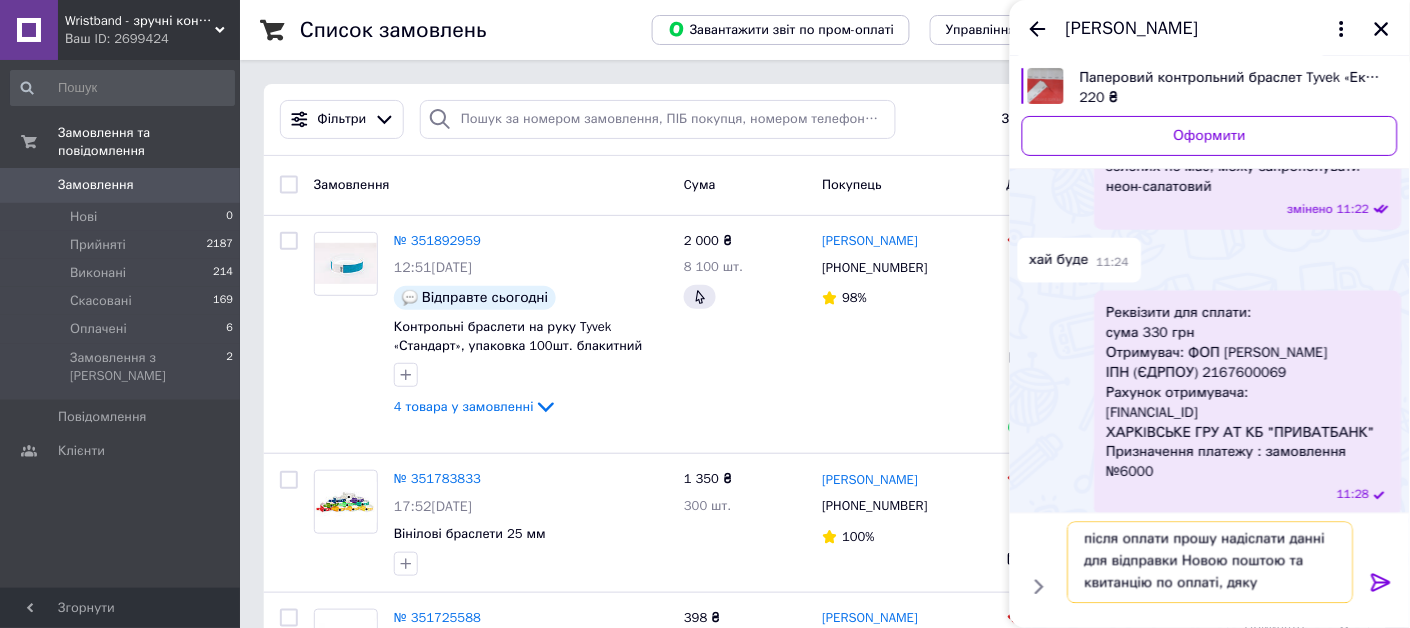 type on "після оплати прошу надіслати данні для відправки Новою поштою та квитанцію по оплаті, дякую" 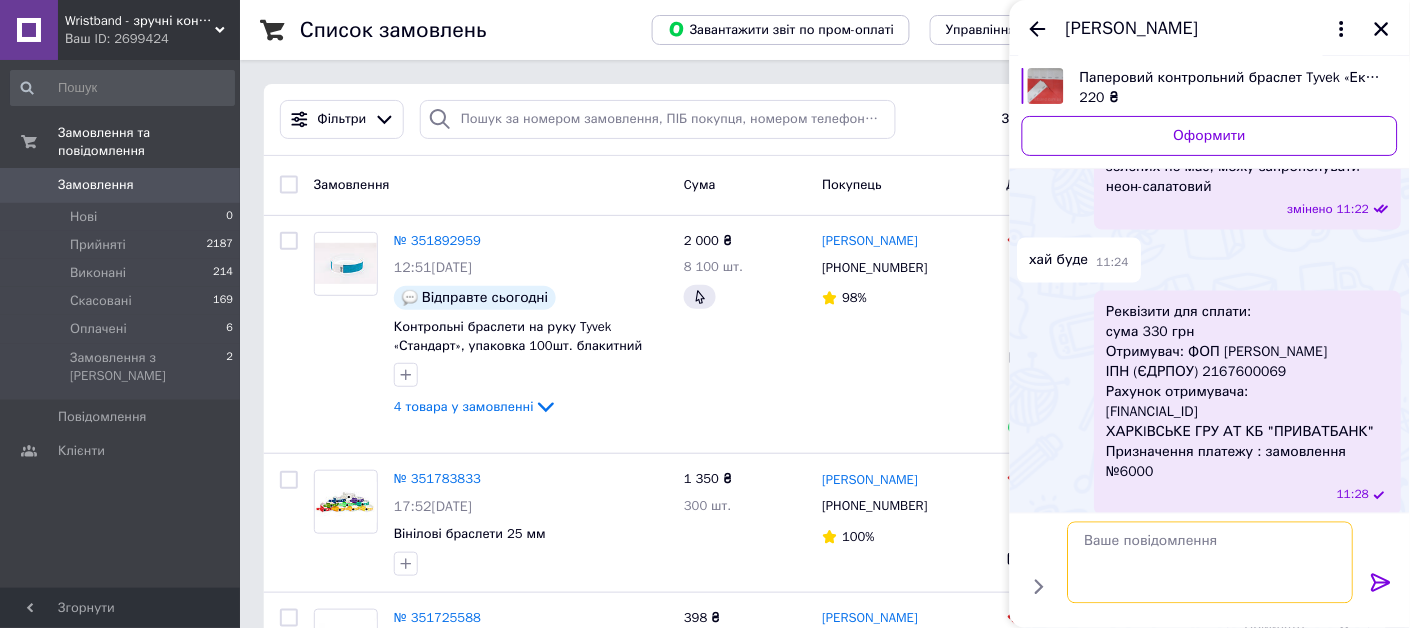 scroll, scrollTop: 0, scrollLeft: 0, axis: both 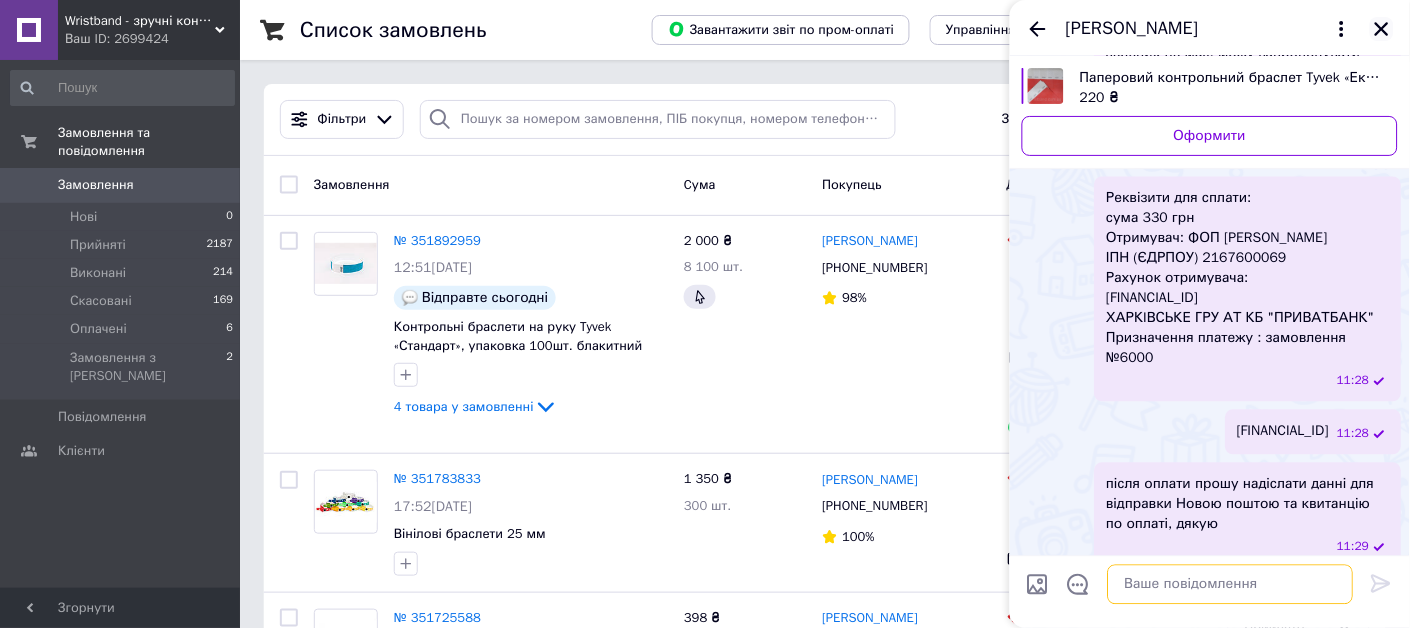 type 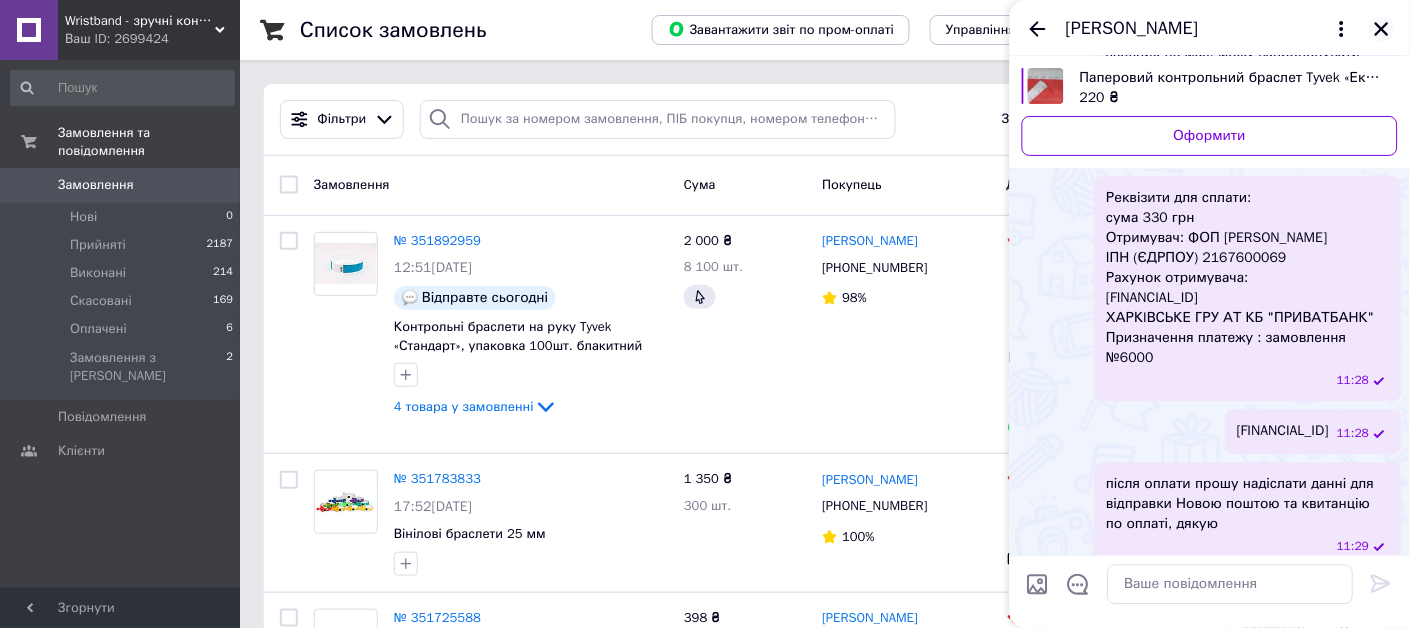 click 